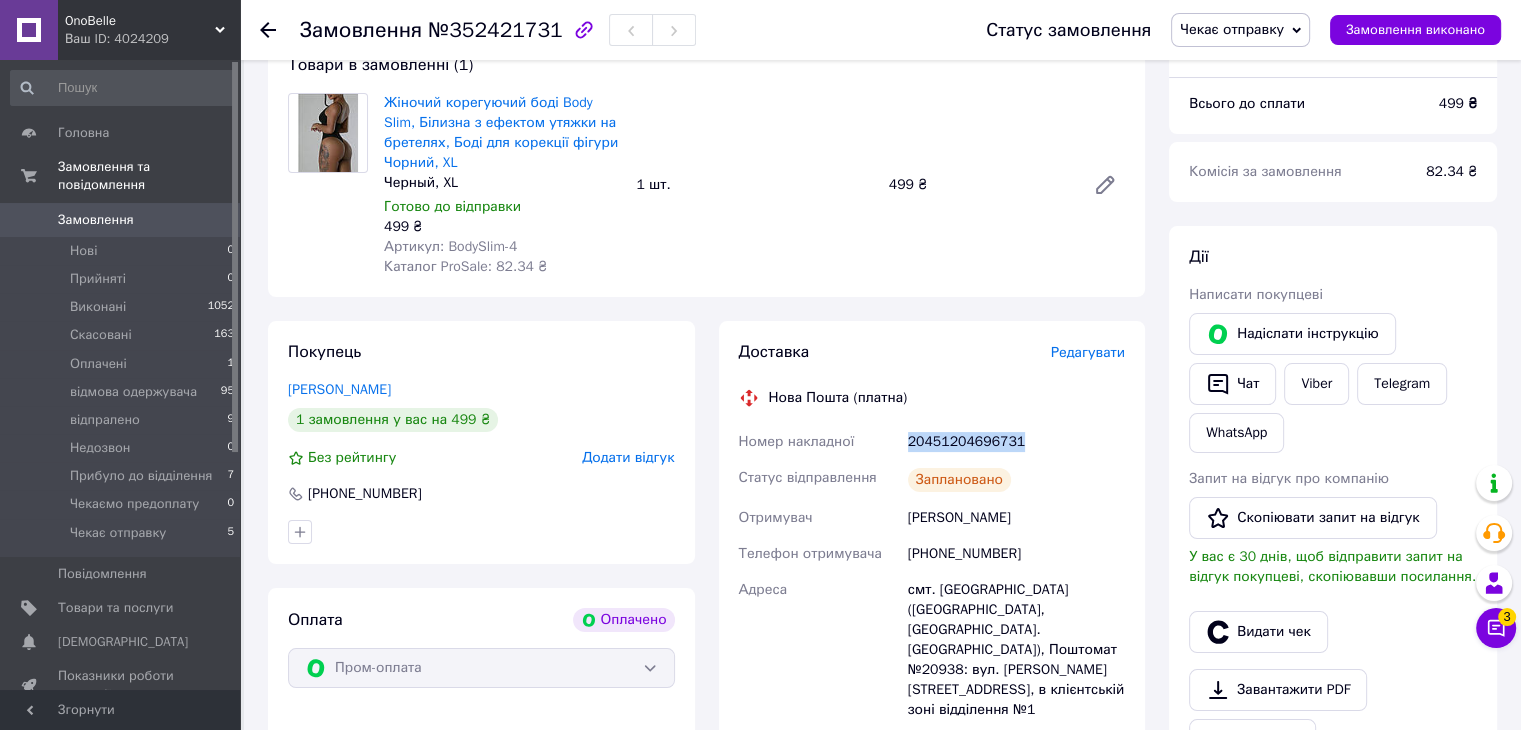 scroll, scrollTop: 200, scrollLeft: 0, axis: vertical 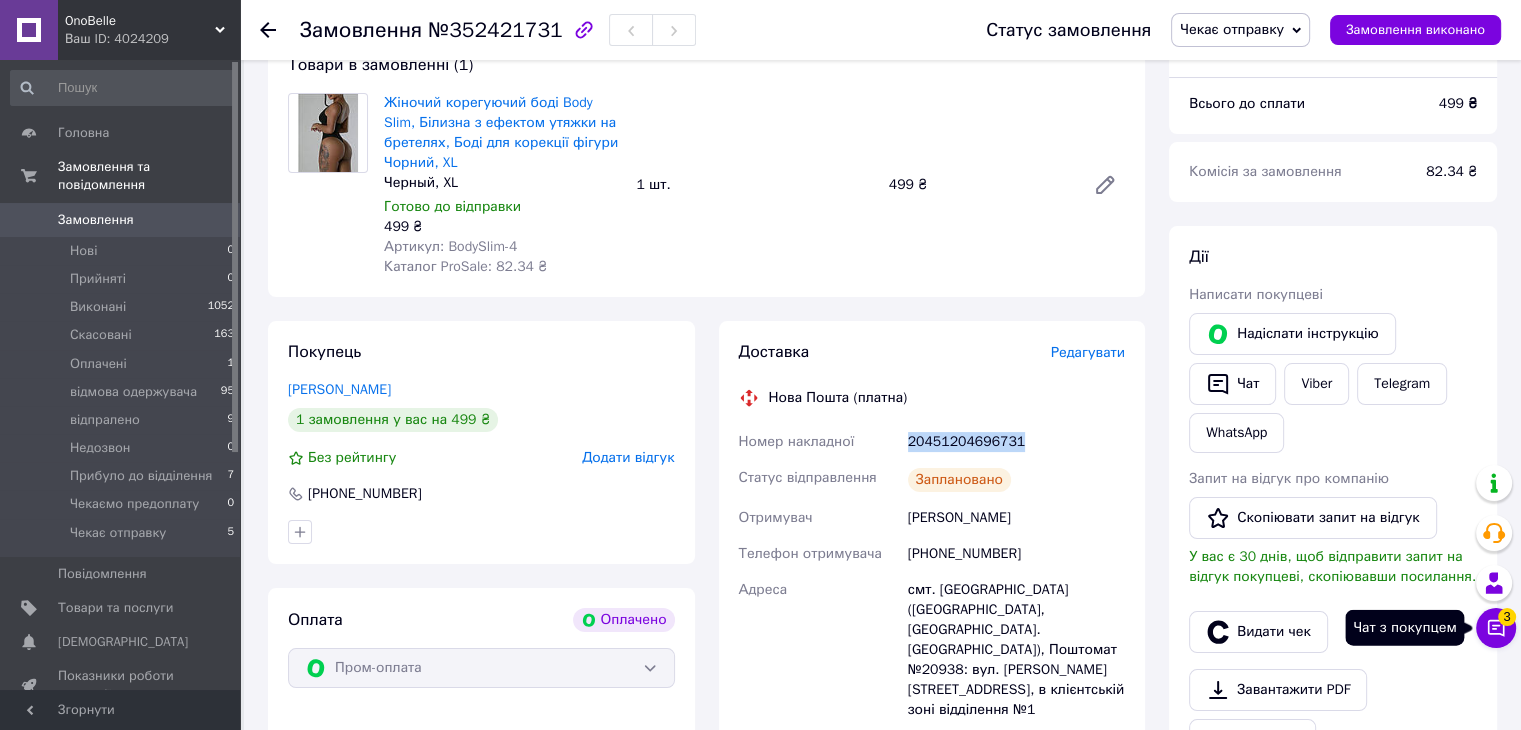 click 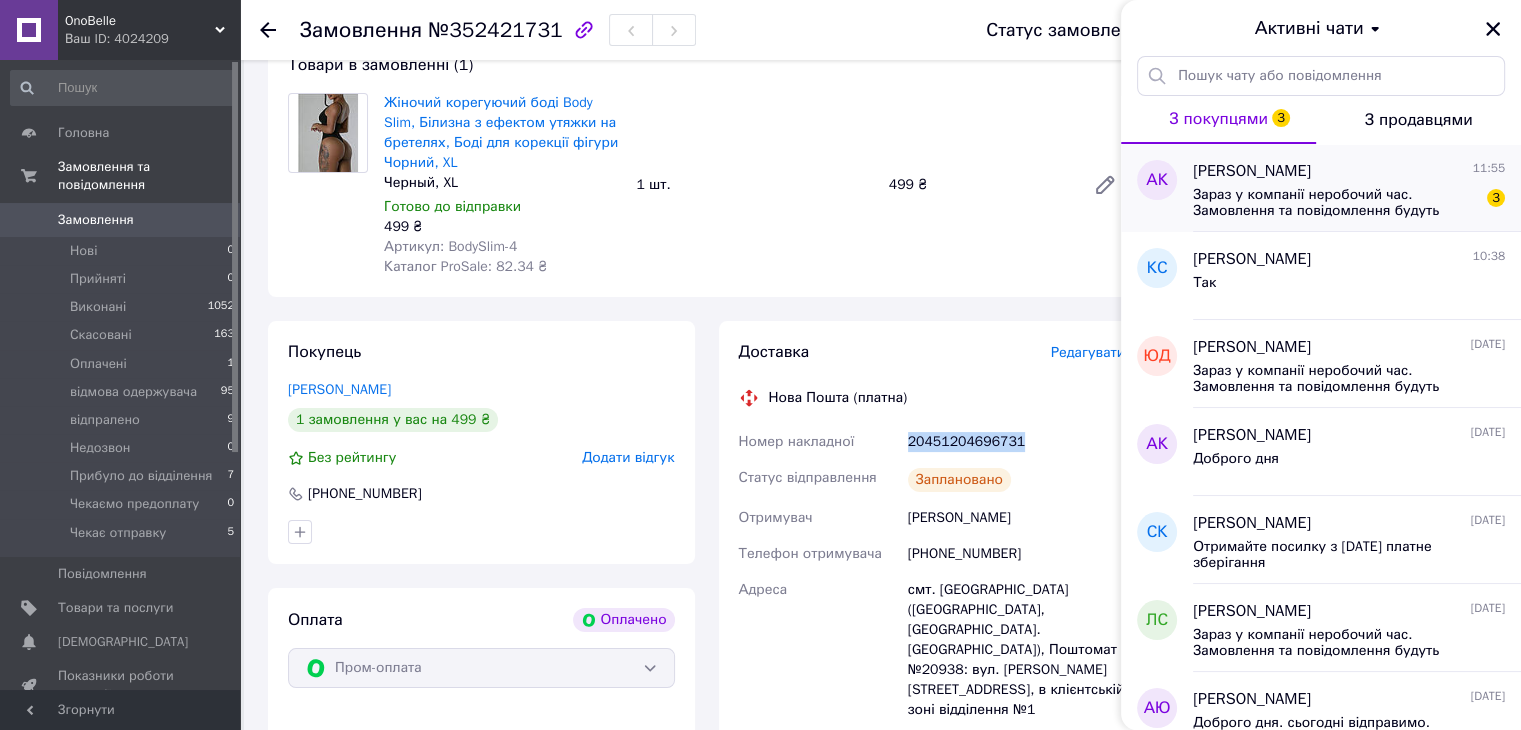 click on "Зараз у компанії неробочий час. Замовлення та повідомлення будуть оброблені з 10:00 найближчого робочого дня (завтра, 14.07)" at bounding box center [1335, 203] 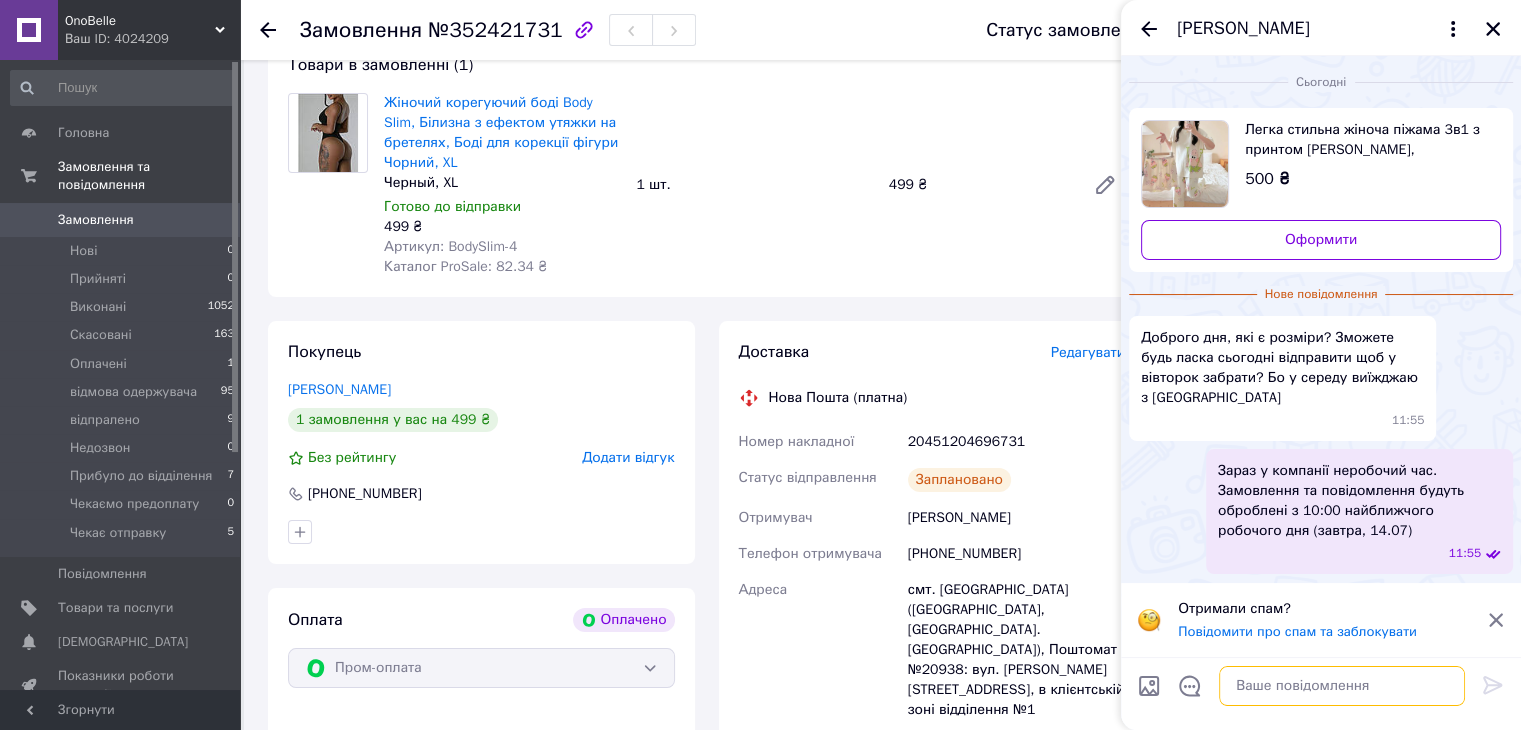 click at bounding box center (1342, 686) 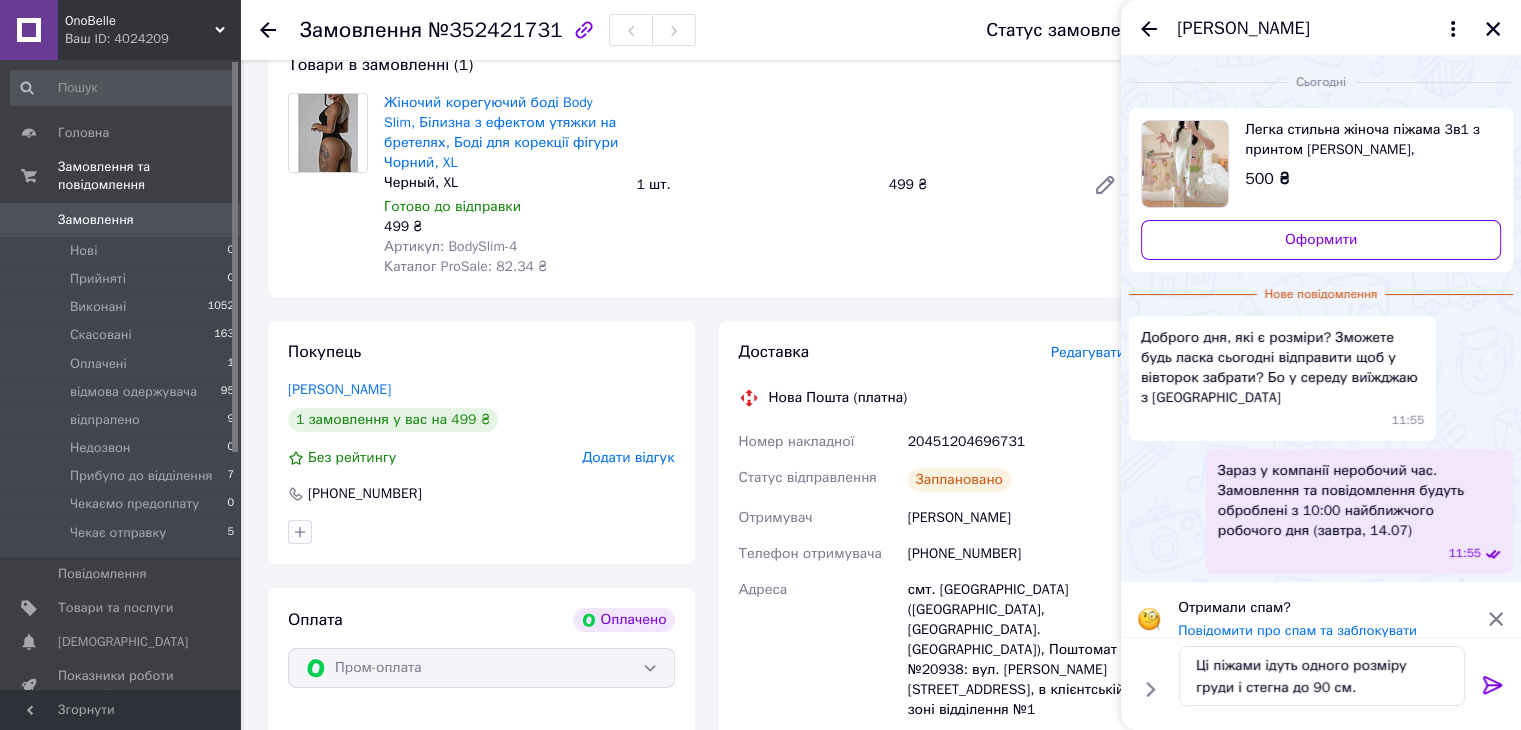click on "Легка стильна жіноча піжама 3в1 з принтом [PERSON_NAME], Елегантна бамбукова піжама, Жіночий домашній комплект трійка" at bounding box center [1365, 140] 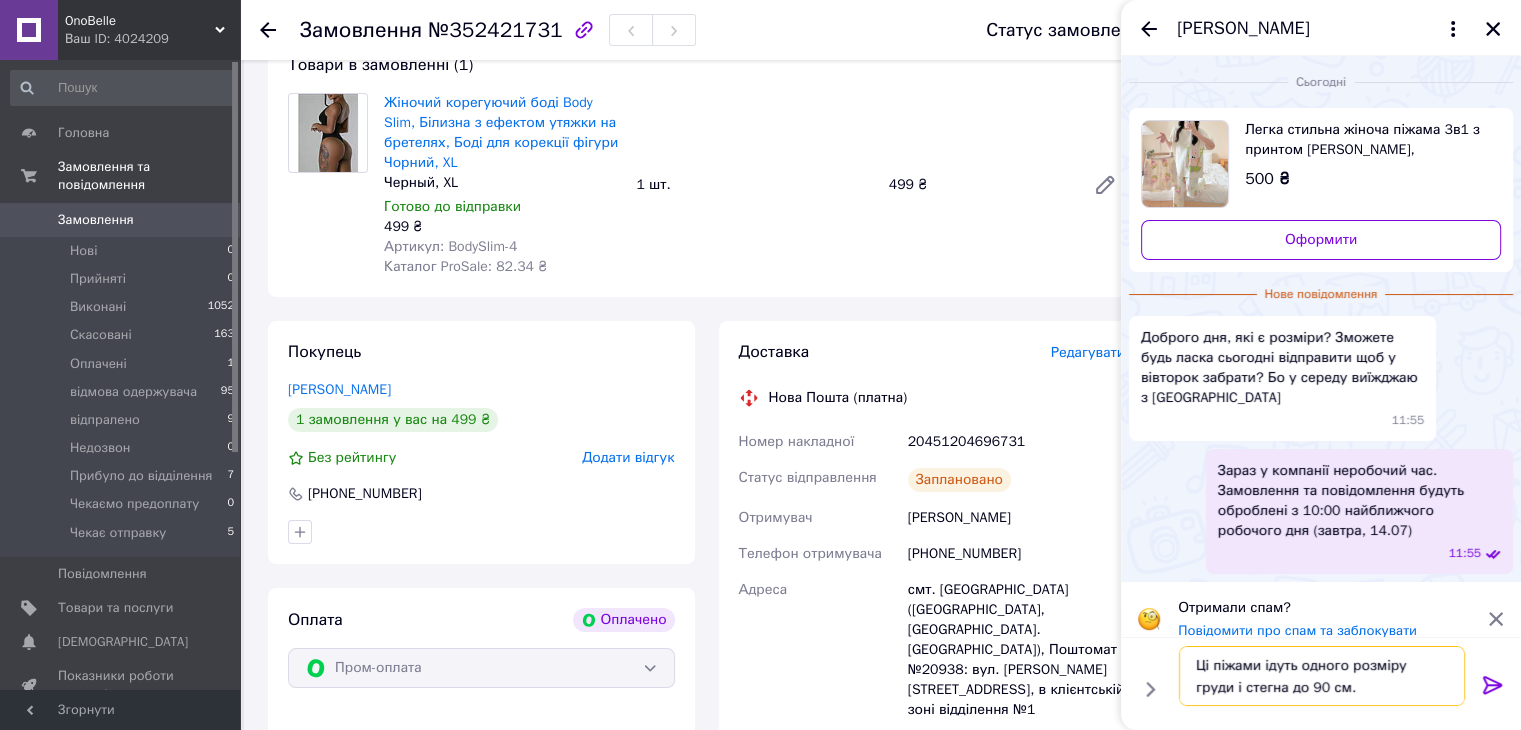 click on "Ці піжами ідуть одного розміру груди і стегна до 90 см." at bounding box center (1322, 676) 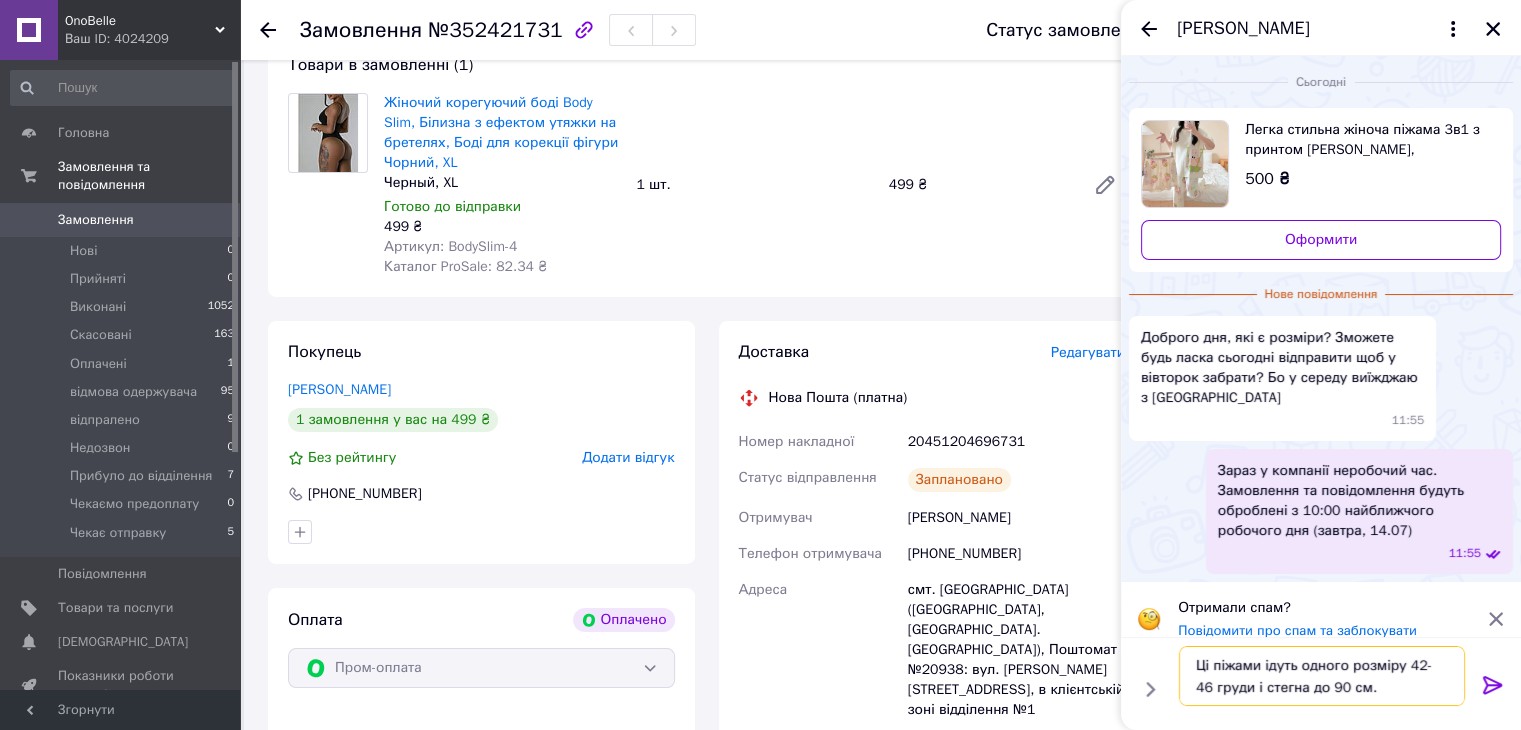 click on "Ці піжами ідуть одного розміру 42-46 груди і стегна до 90 см." at bounding box center [1322, 676] 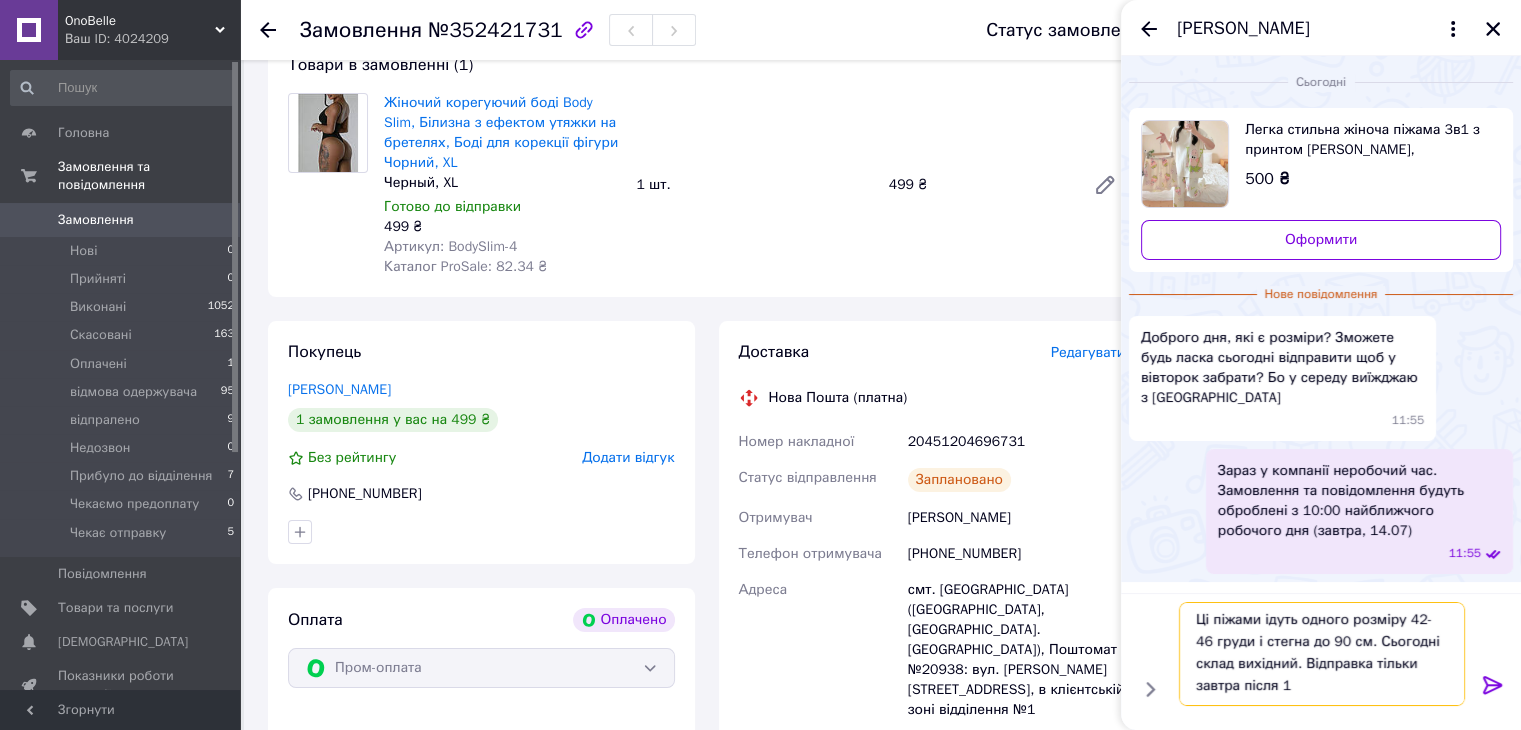 scroll, scrollTop: 1, scrollLeft: 0, axis: vertical 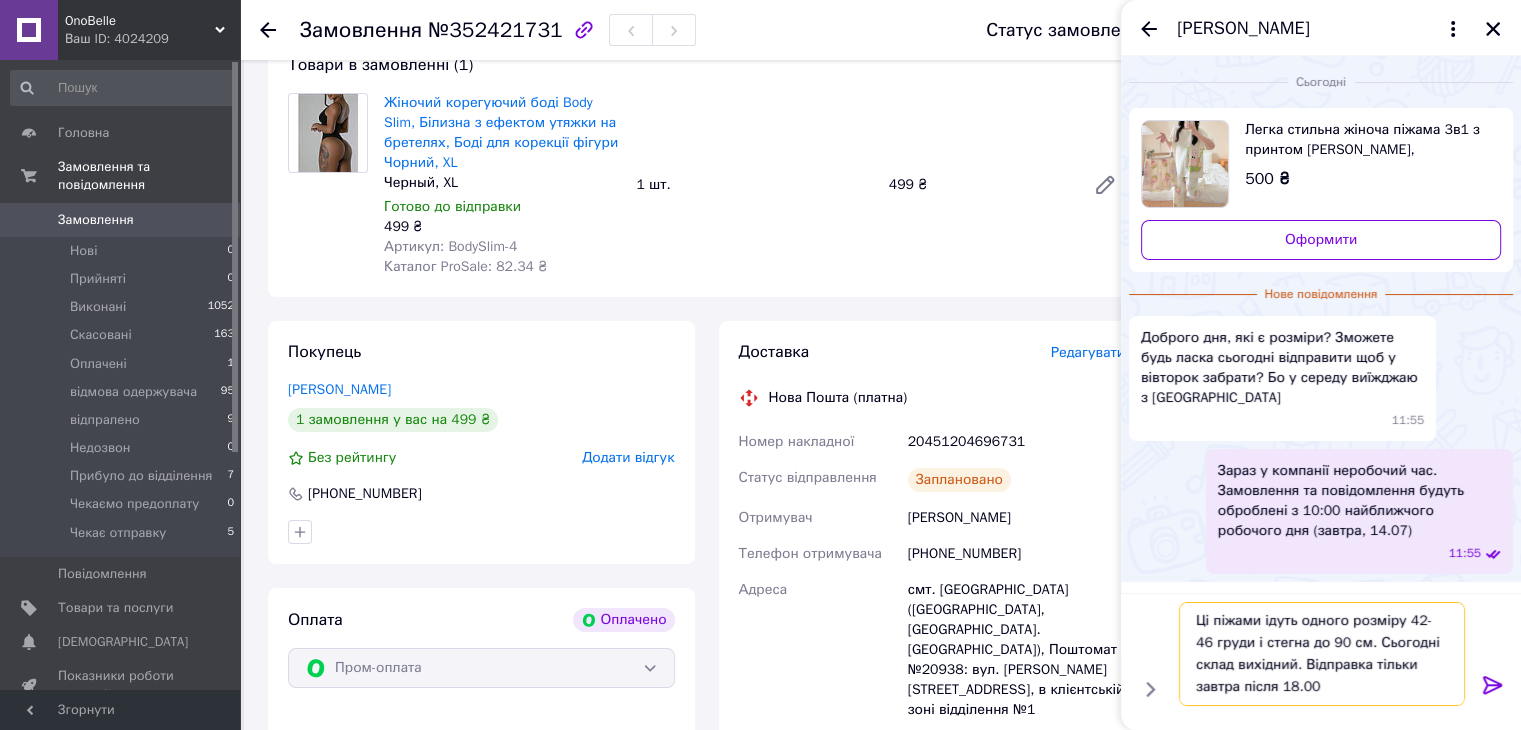 type on "Ці піжами ідуть одного розміру 42-46 груди і стегна до 90 см. Сьогодні склад вихідний. Відправка тільки завтра після 18.00" 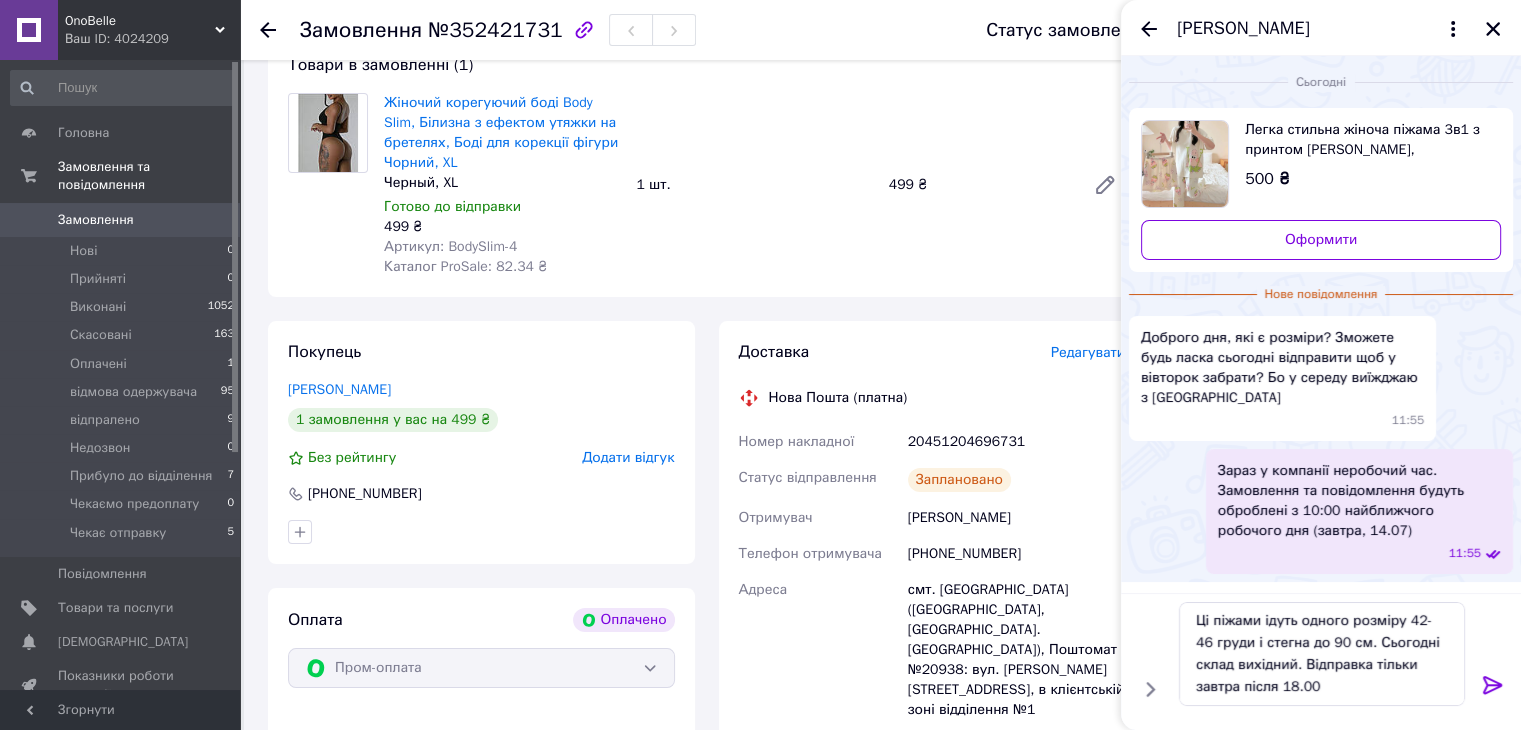 click 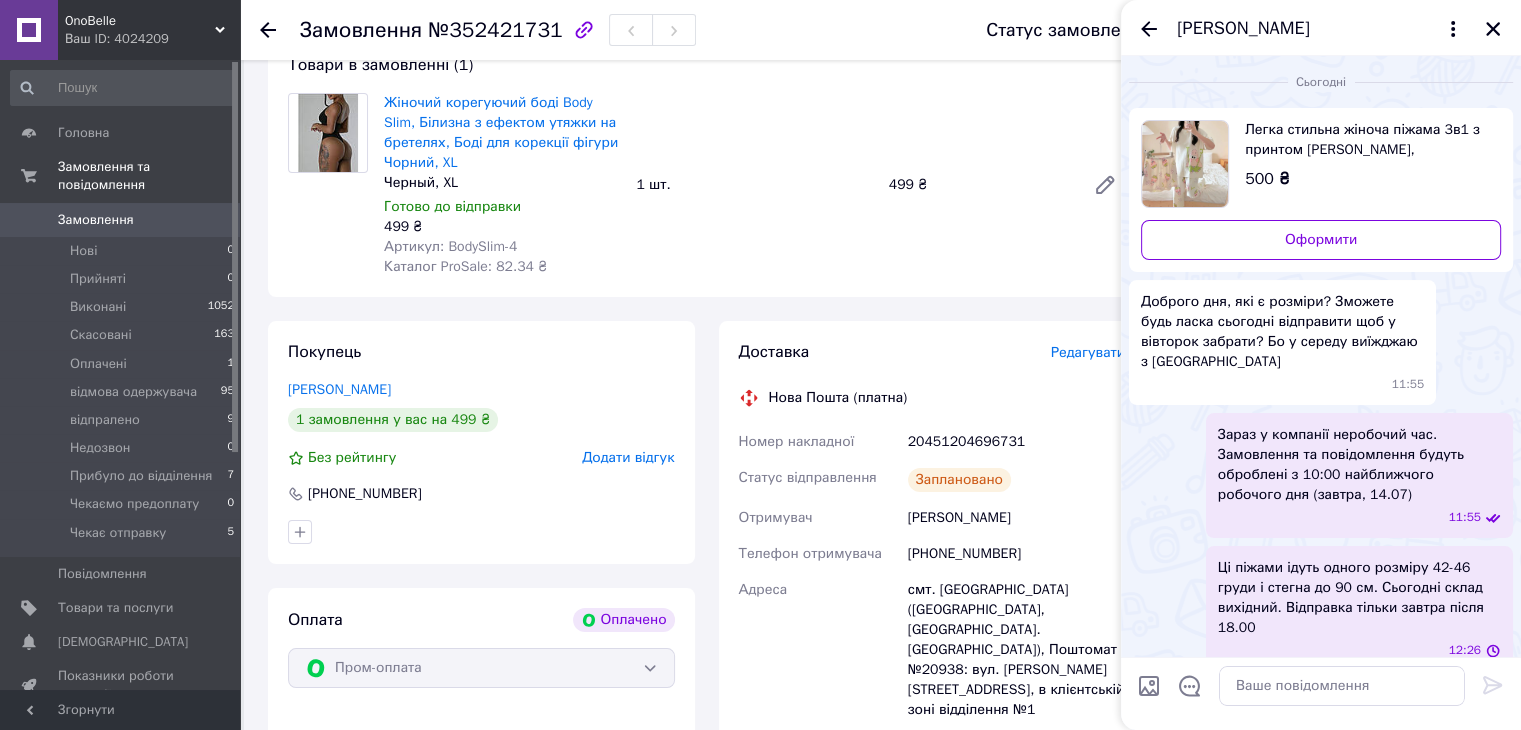scroll, scrollTop: 0, scrollLeft: 0, axis: both 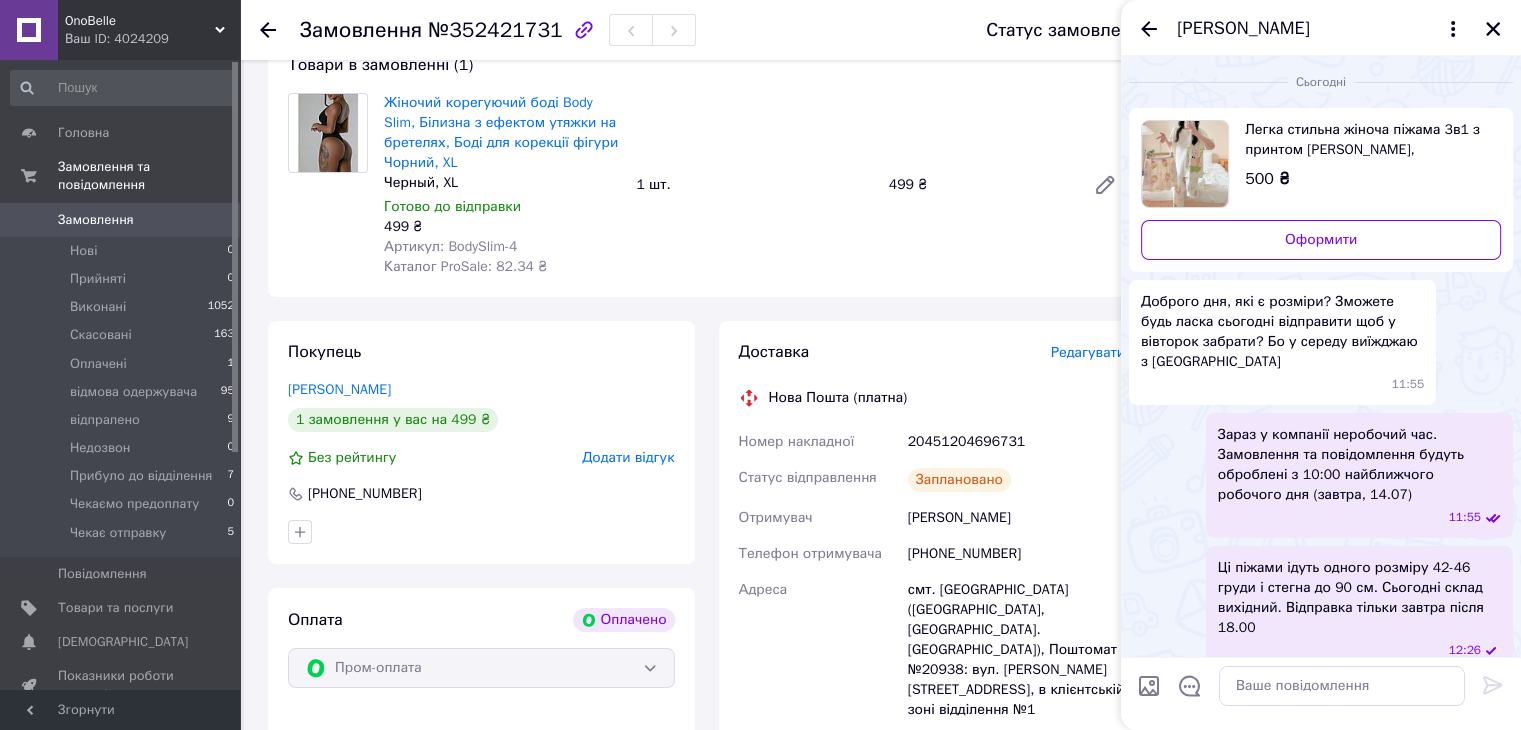 click at bounding box center [1149, 686] 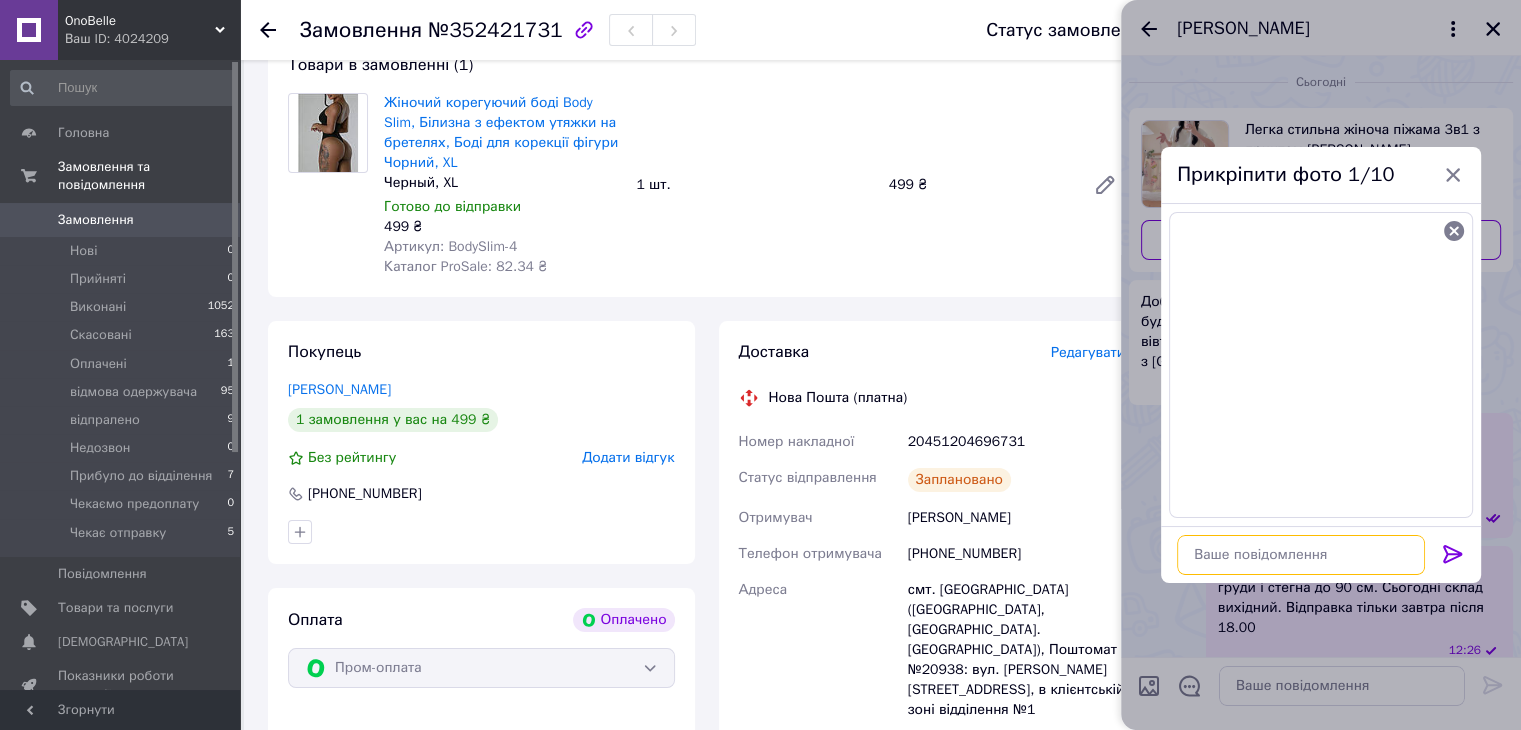 click at bounding box center [1301, 555] 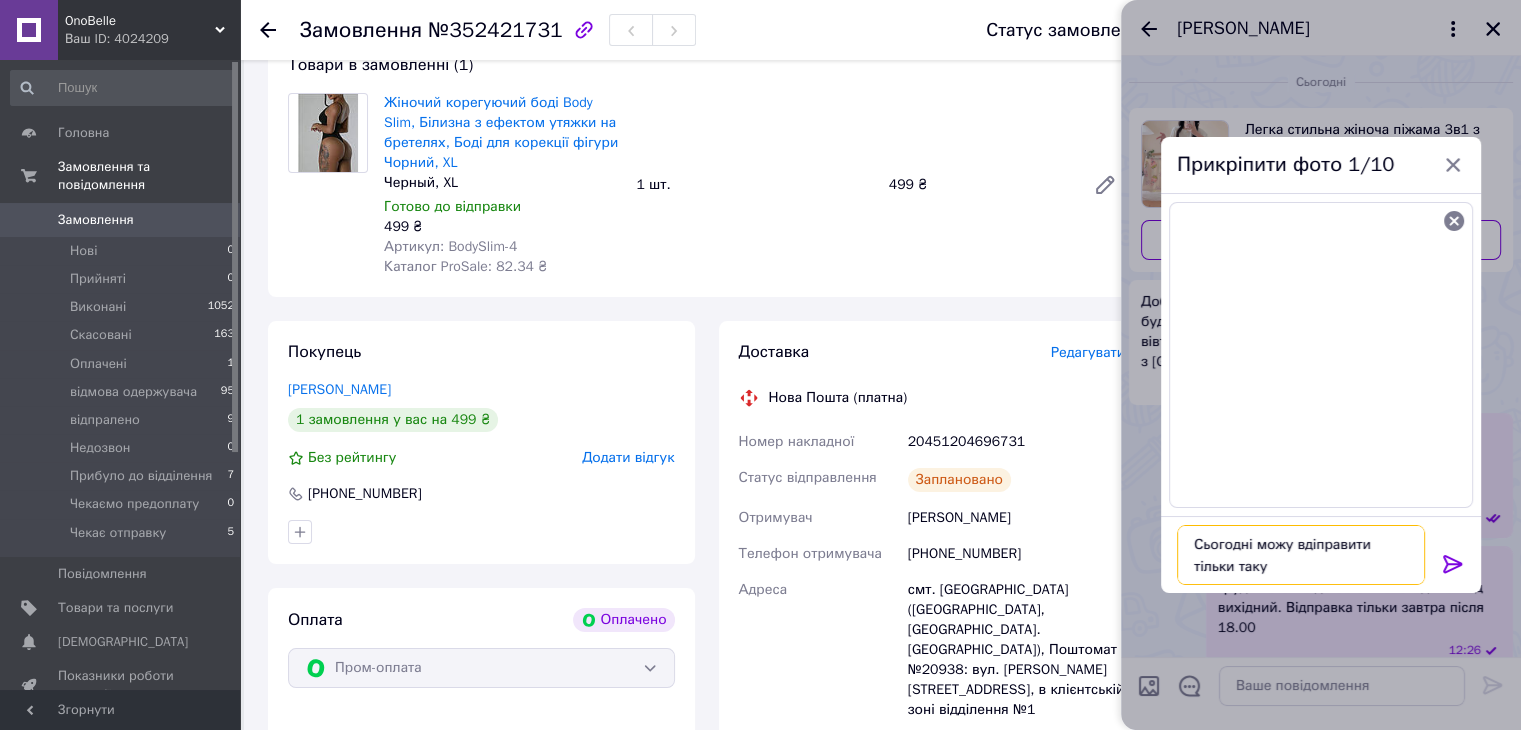click on "Сьогодні можу вдіправити тільки таку" at bounding box center (1301, 555) 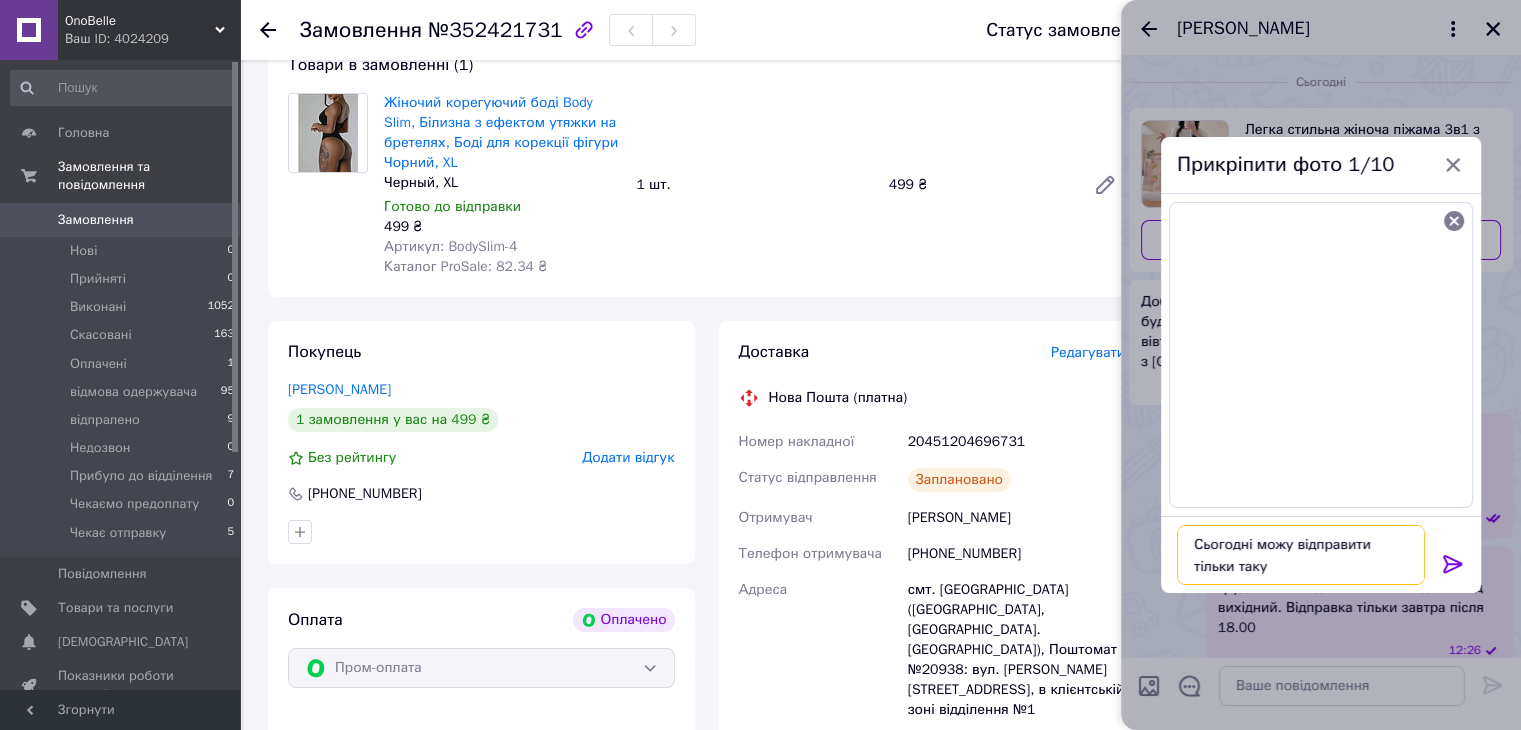 type on "Сьогодні можу відправити тільки таку" 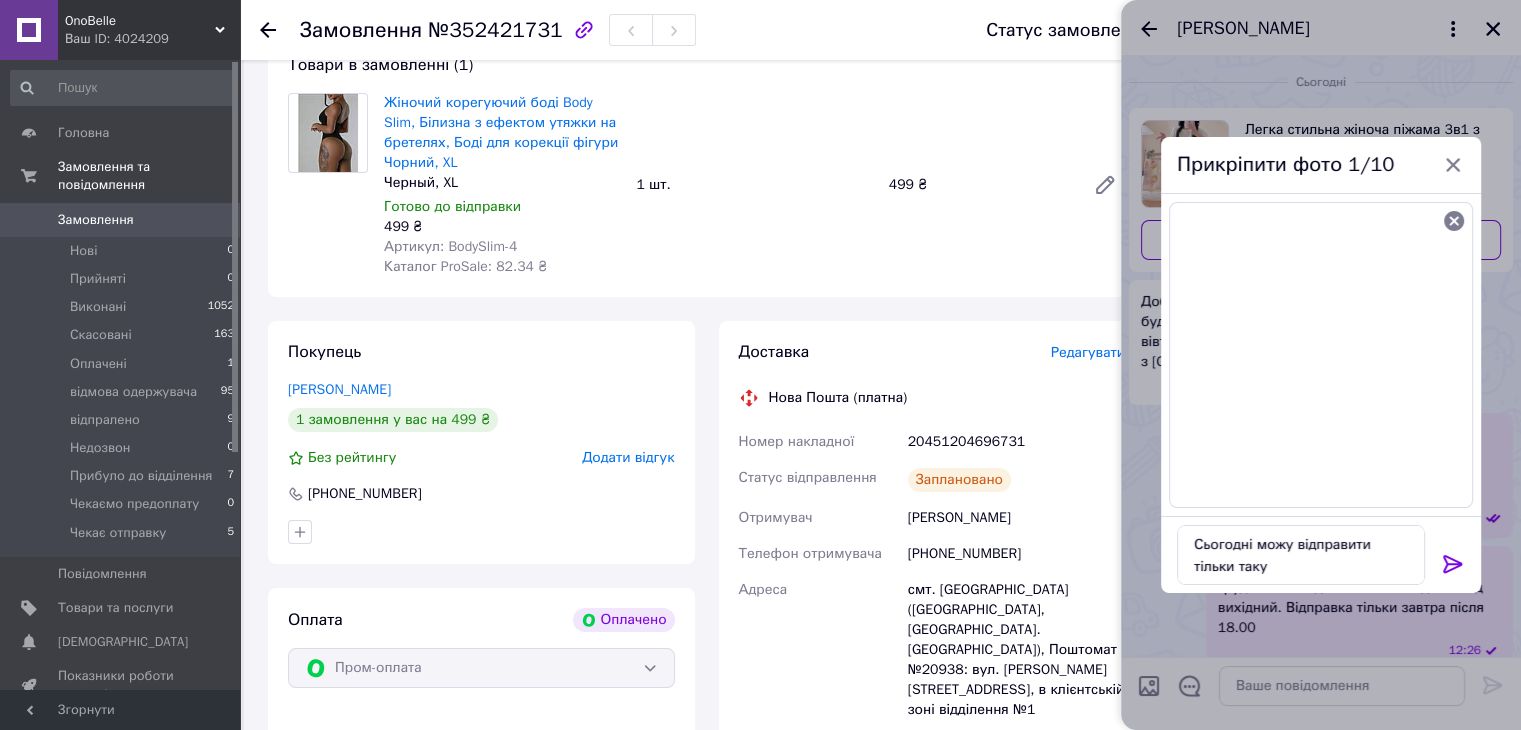 click 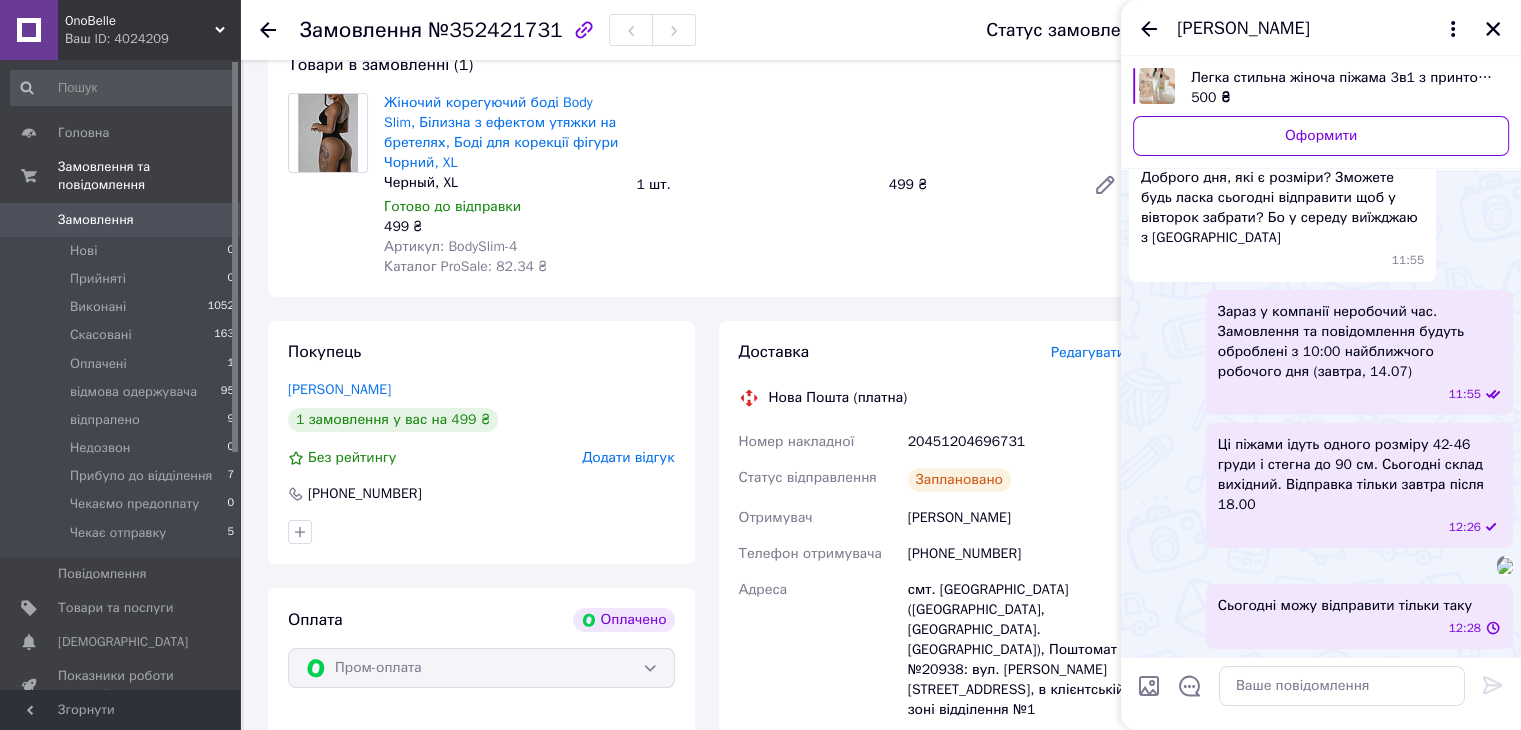 scroll, scrollTop: 312, scrollLeft: 0, axis: vertical 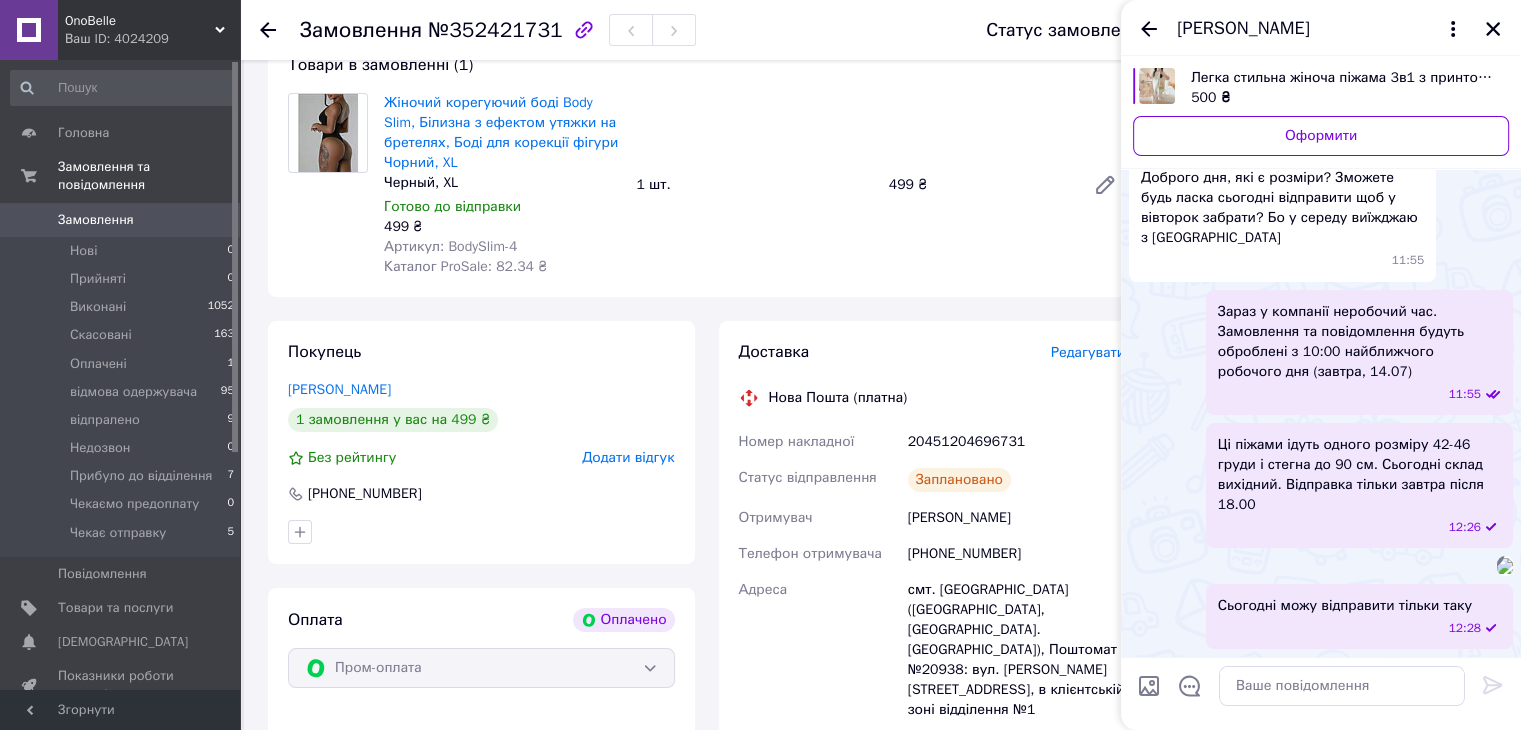 click at bounding box center [1149, 686] 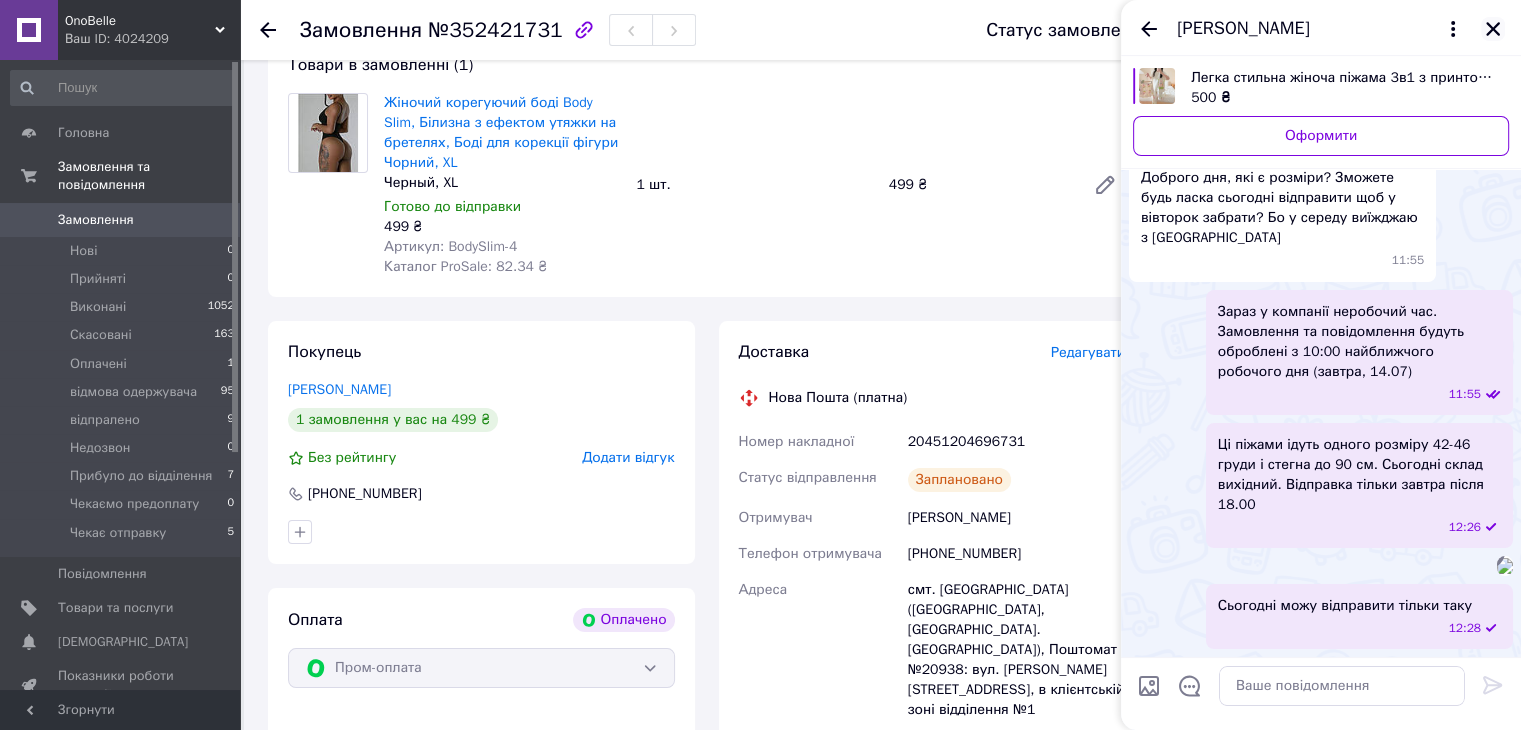 click 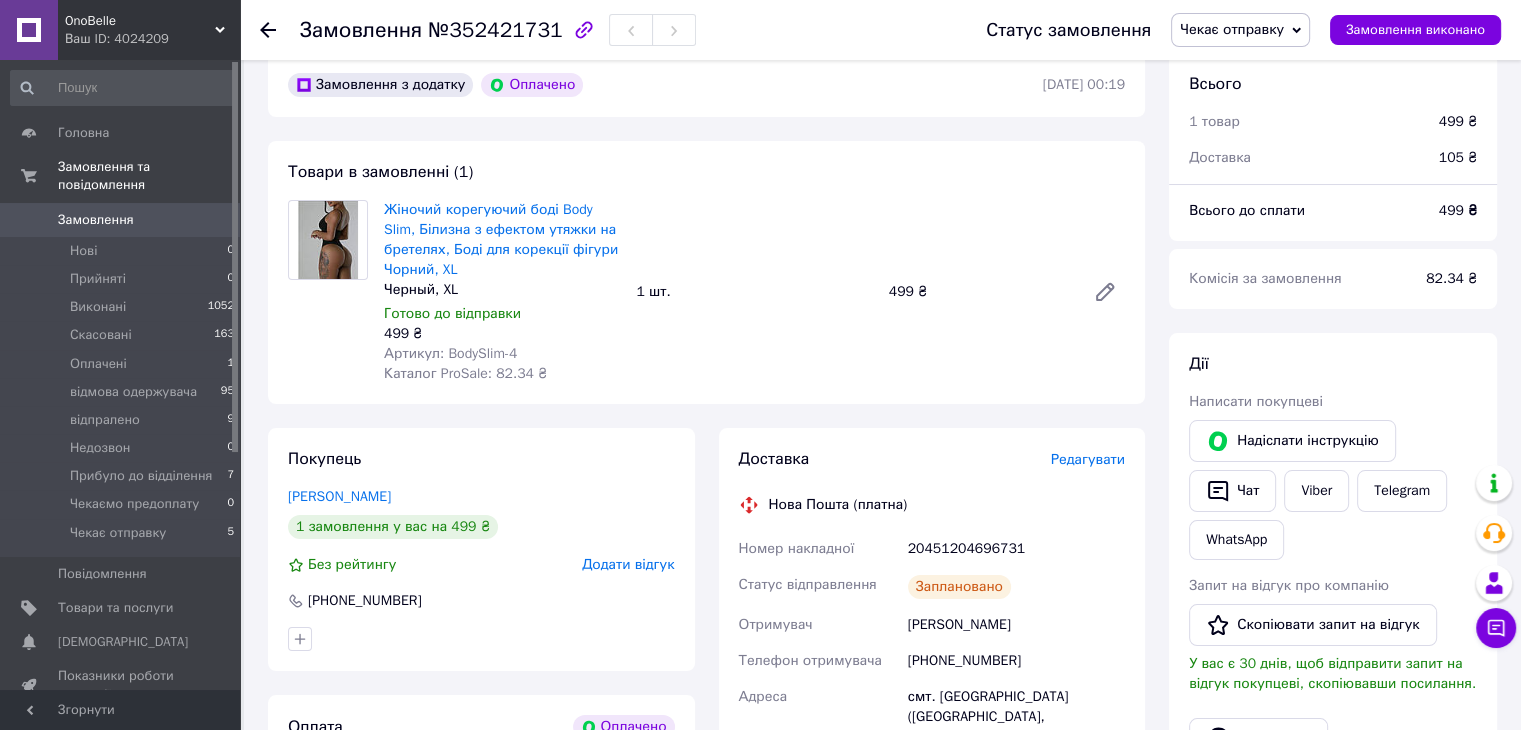 scroll, scrollTop: 0, scrollLeft: 0, axis: both 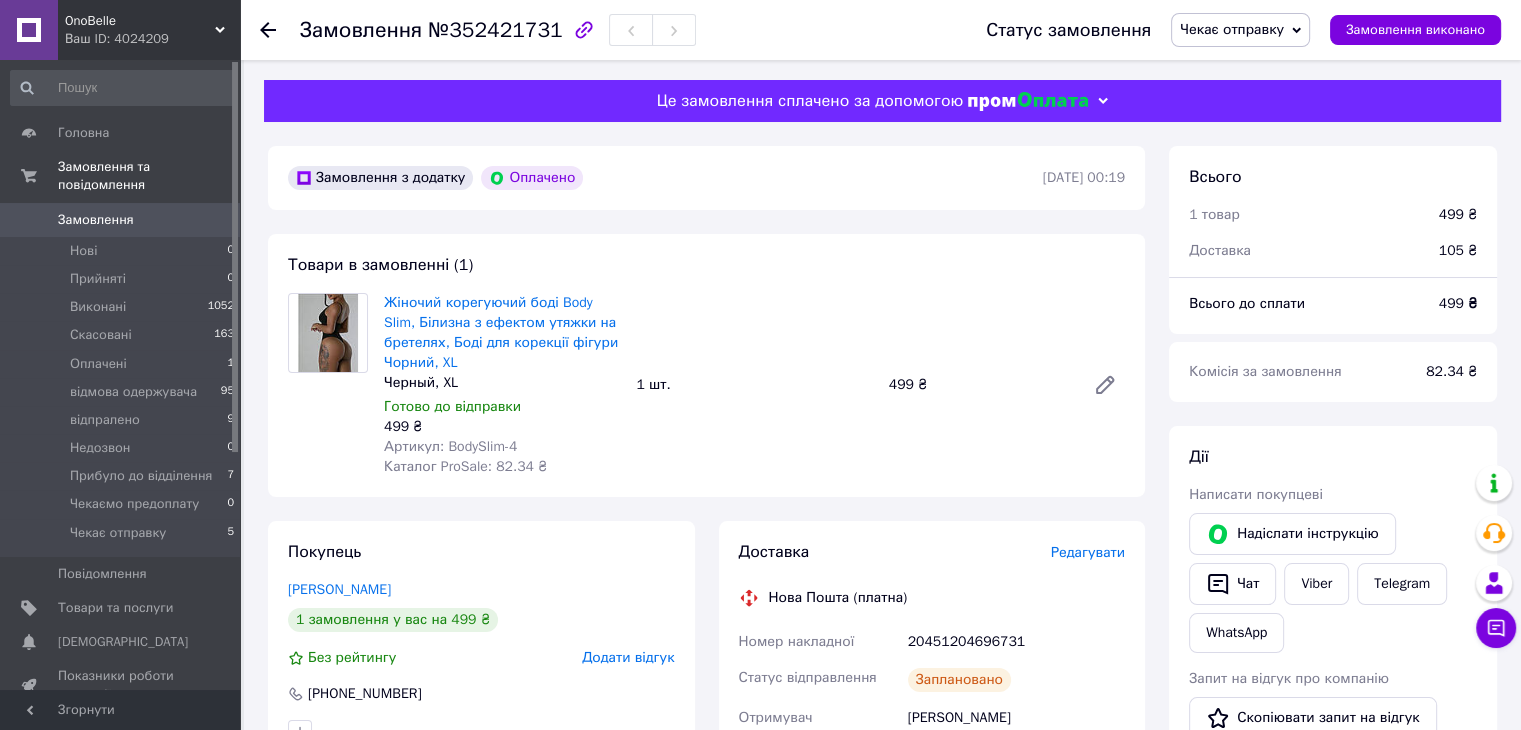 click on "Замовлення №352421731 Статус замовлення Чекає отправку Прийнято Виконано Скасовано Оплачено відмова одержувача відпралено Недозвон Прибуло до відділення Чекаємо предоплату Замовлення виконано" at bounding box center [880, 30] 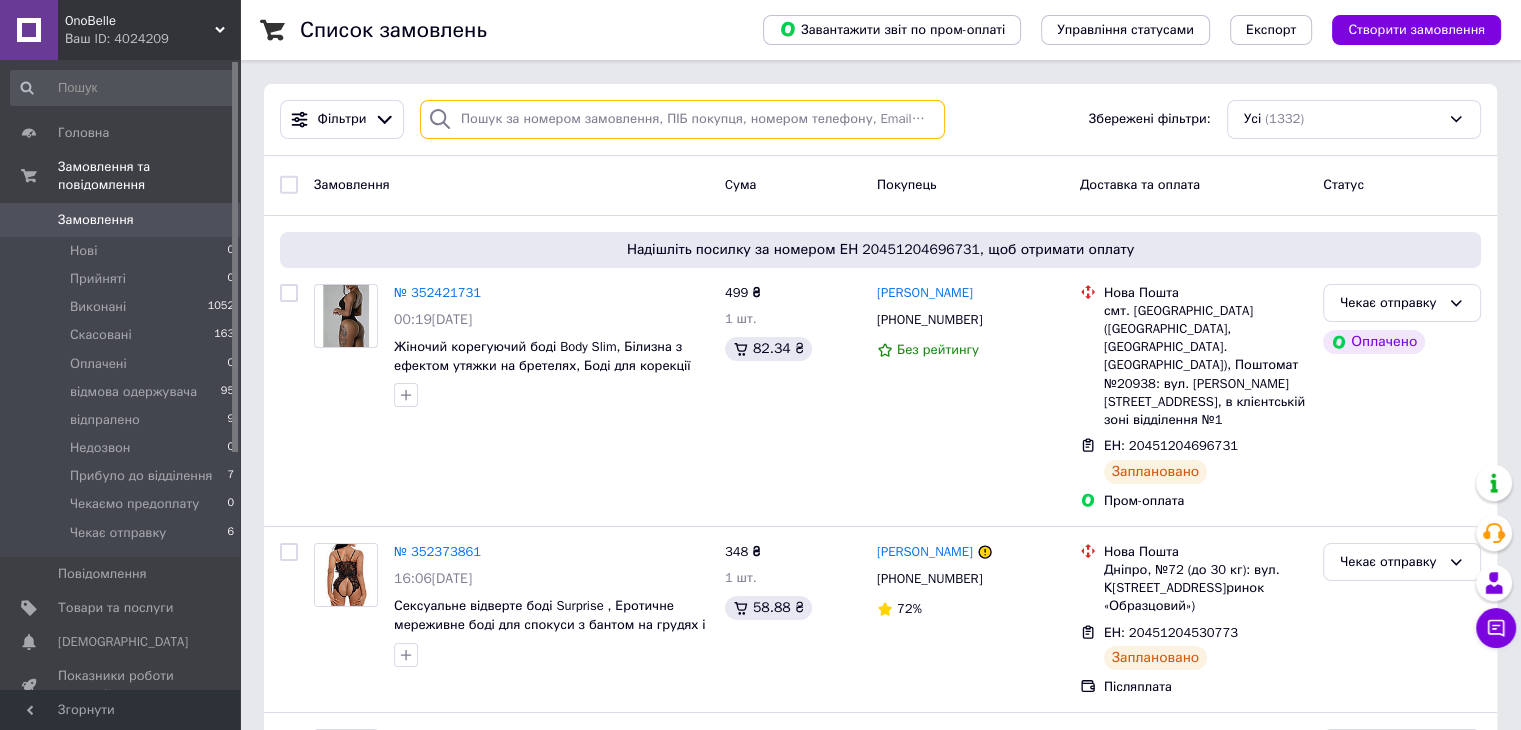 click at bounding box center [682, 119] 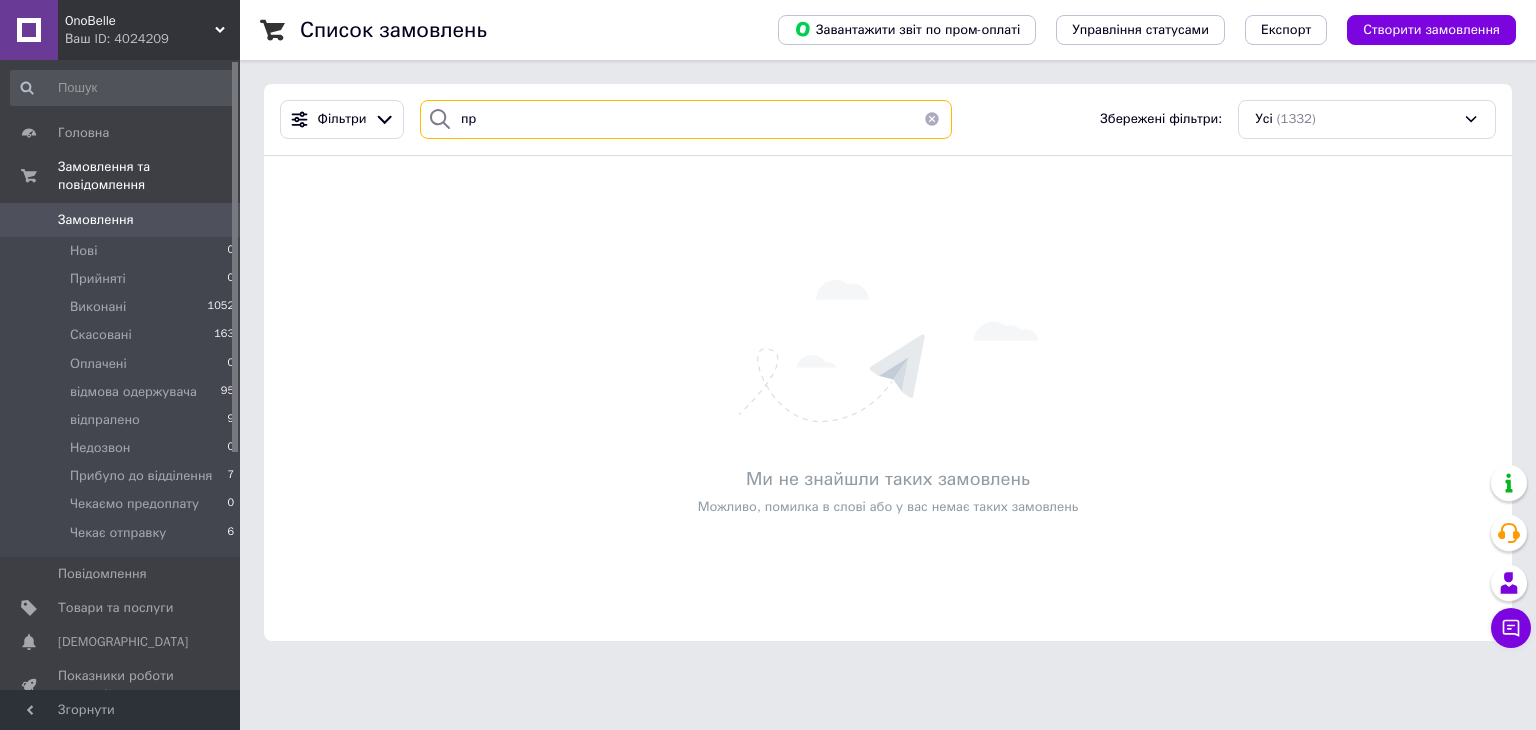type on "п" 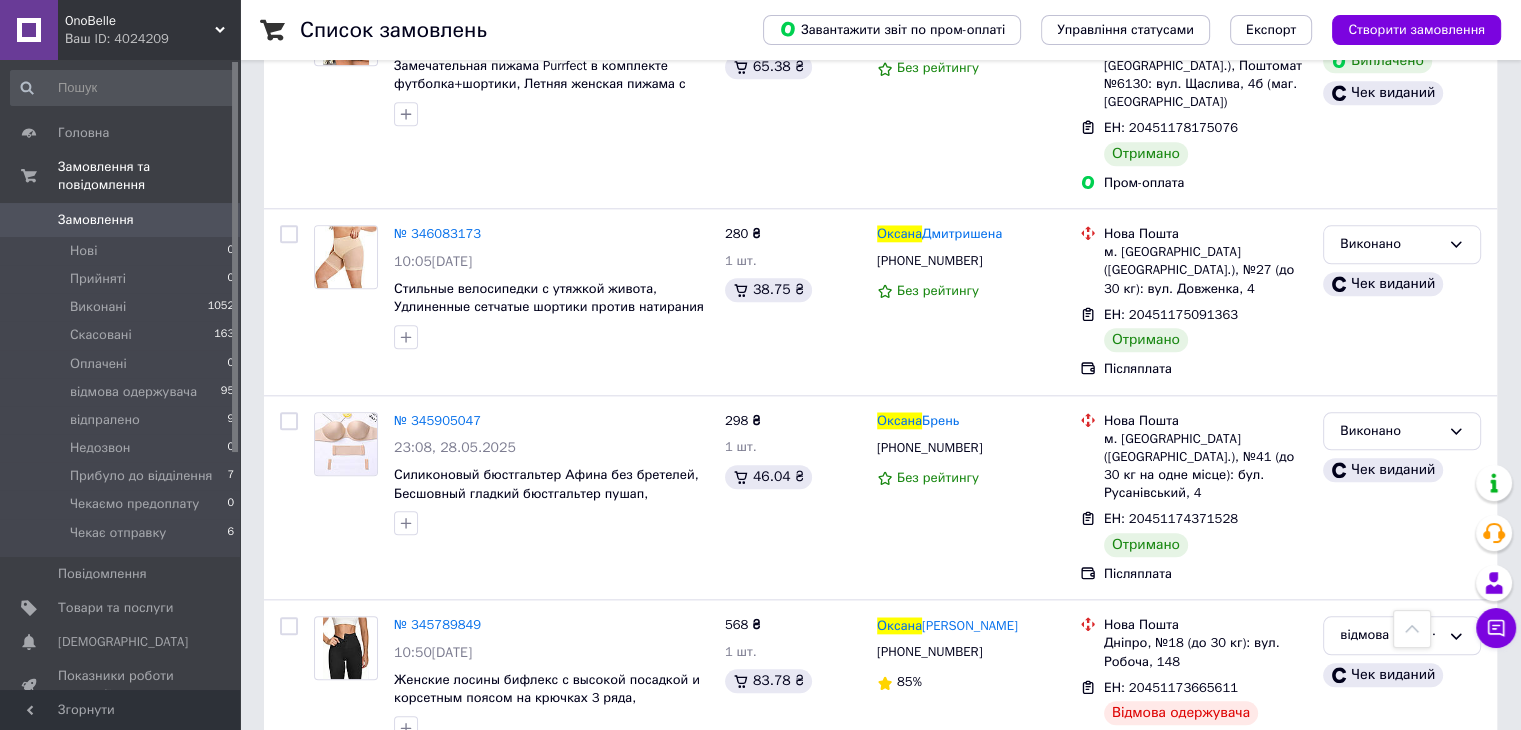 scroll, scrollTop: 2100, scrollLeft: 0, axis: vertical 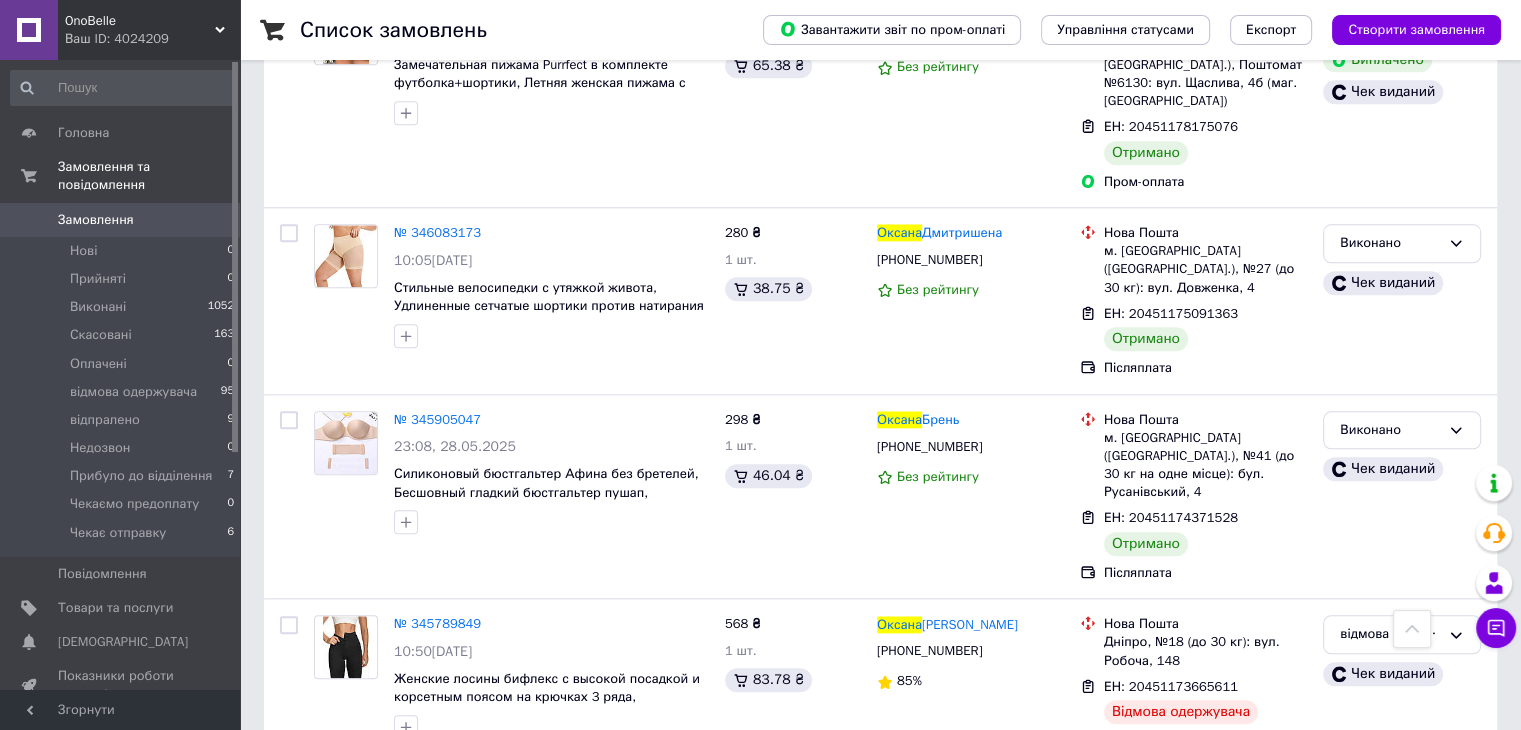 type on "[PERSON_NAME]" 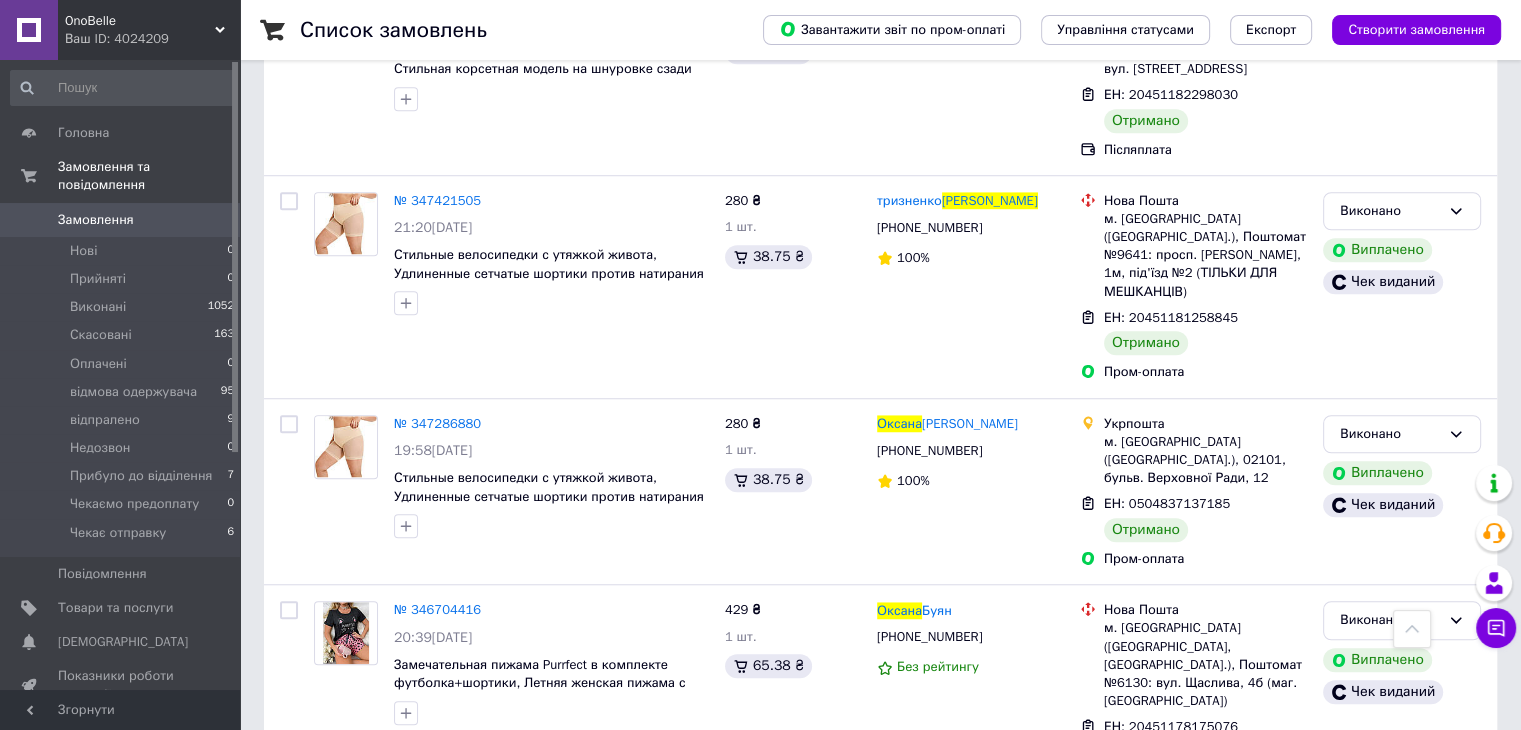 scroll, scrollTop: 1500, scrollLeft: 0, axis: vertical 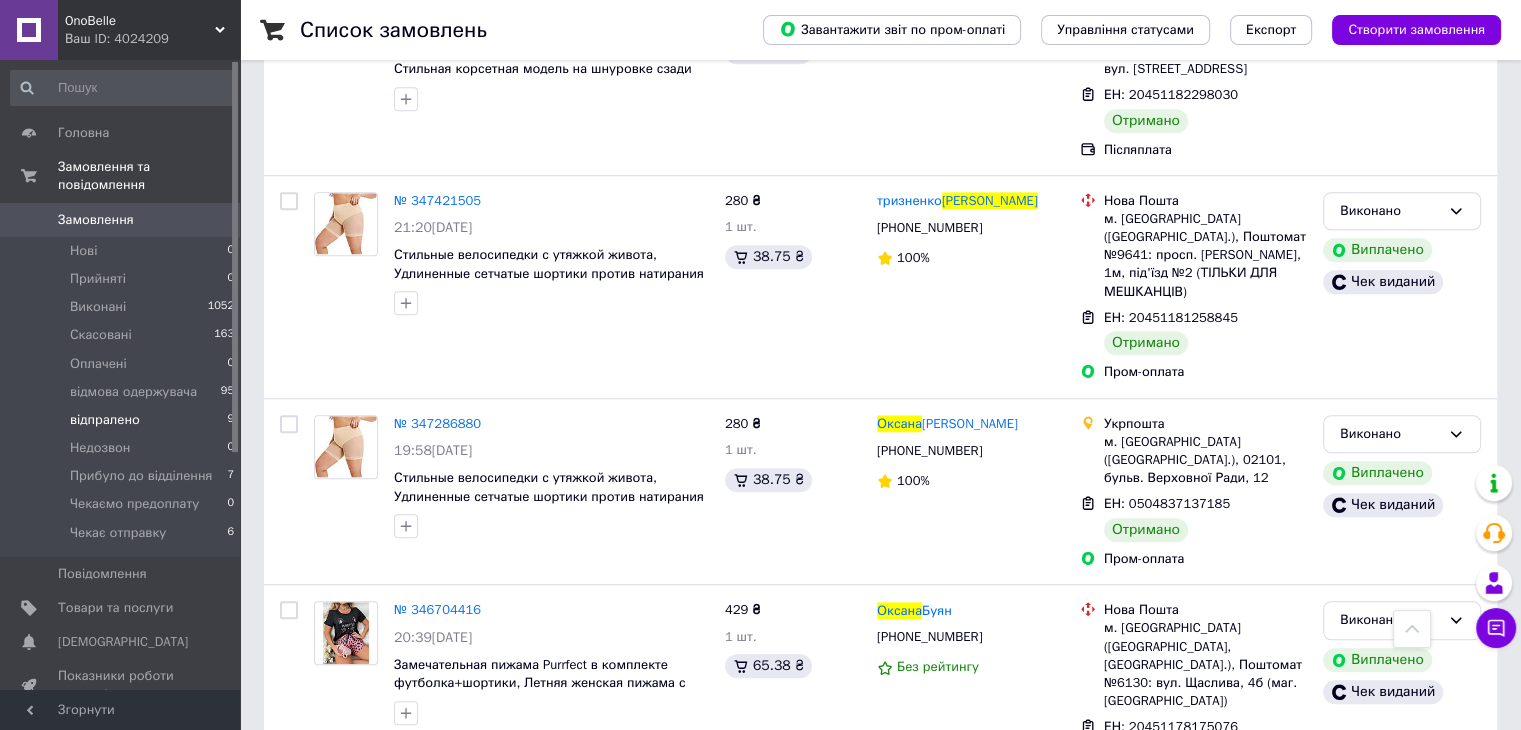 click on "відпралено" at bounding box center [105, 420] 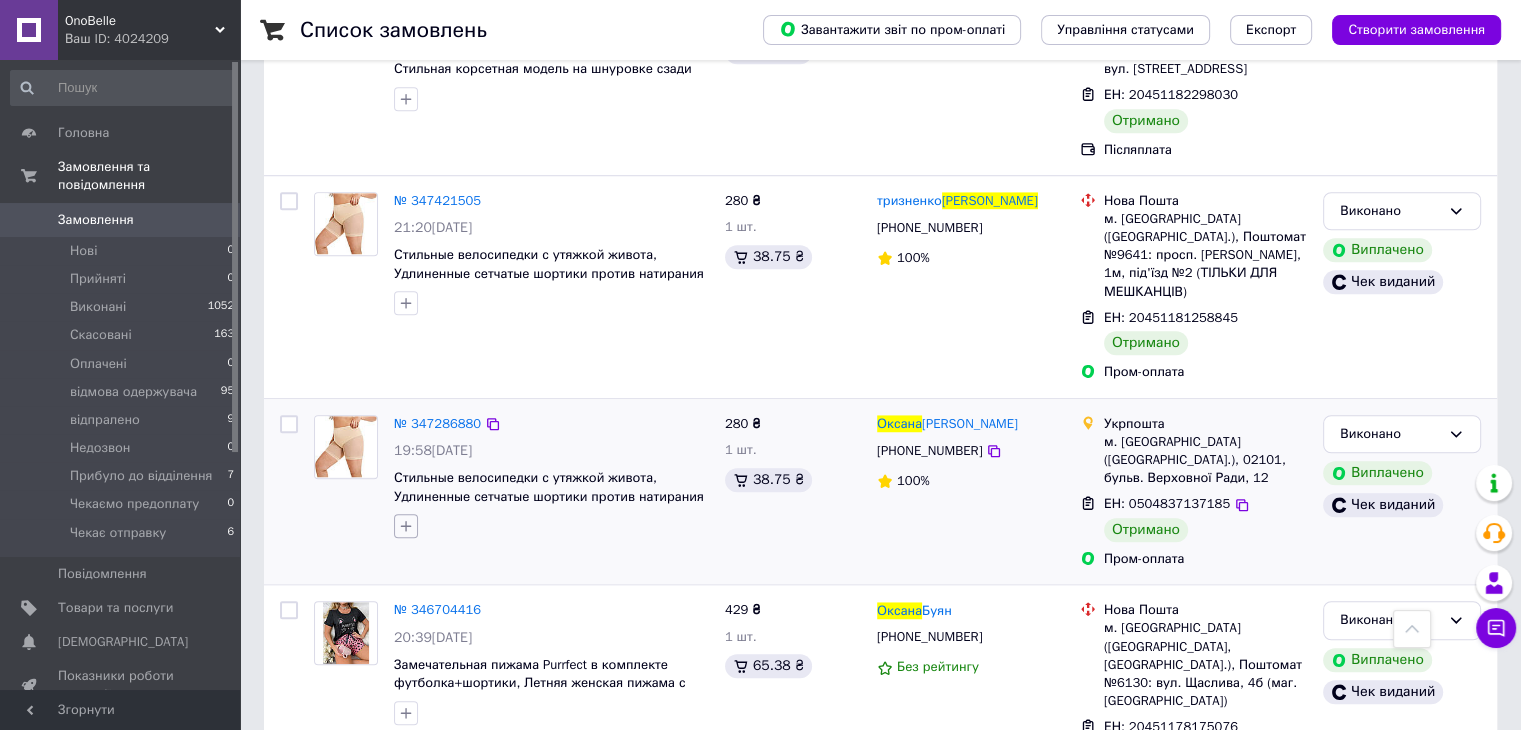 type 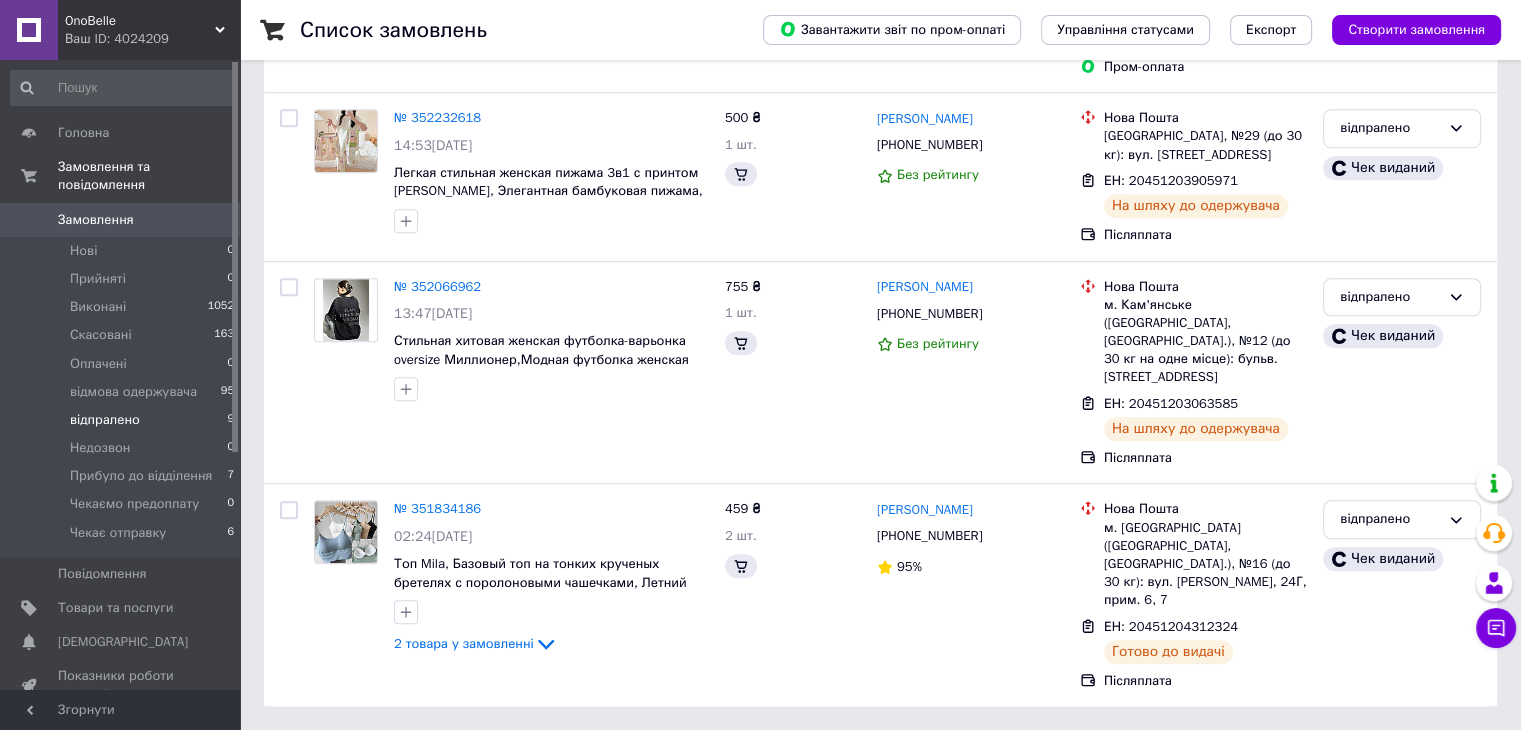 scroll, scrollTop: 0, scrollLeft: 0, axis: both 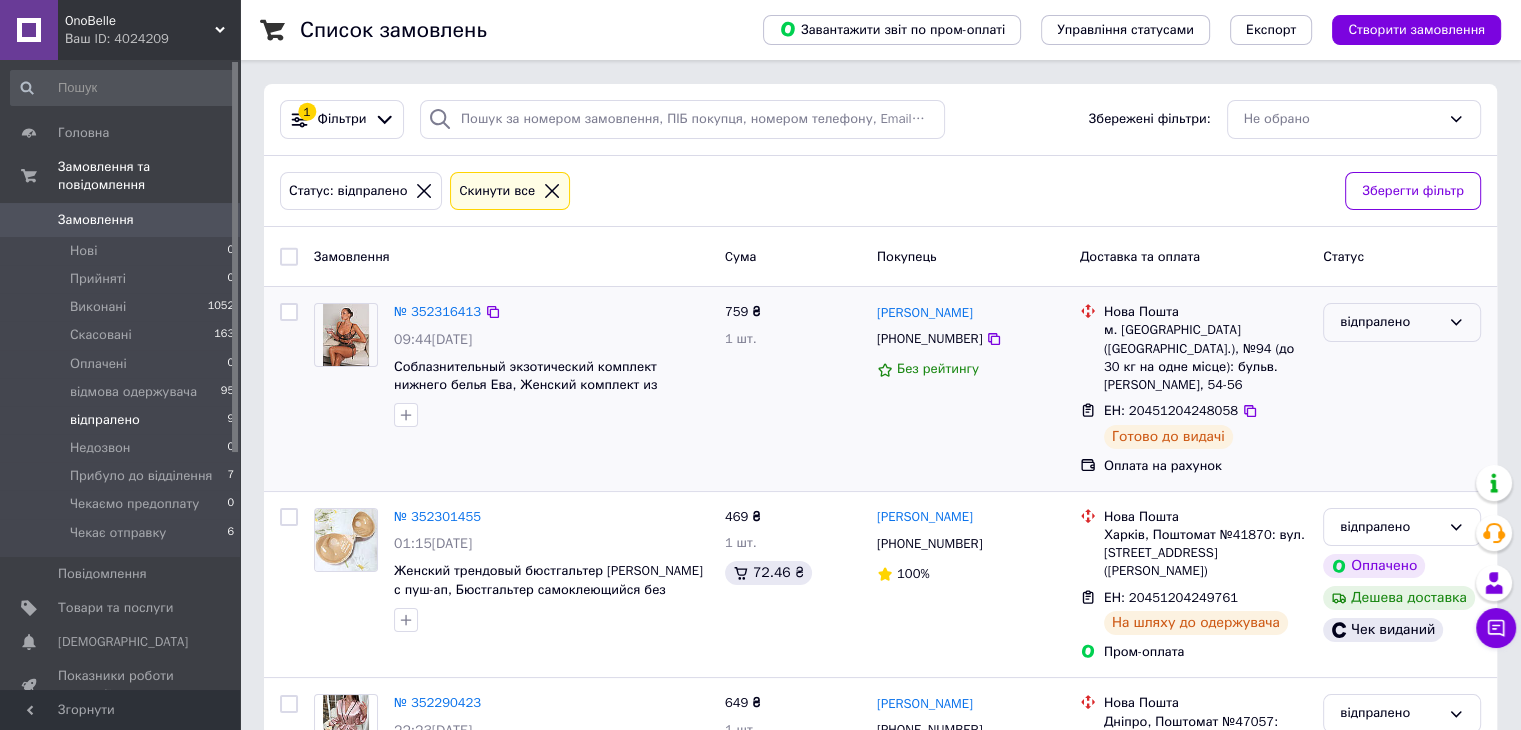 click 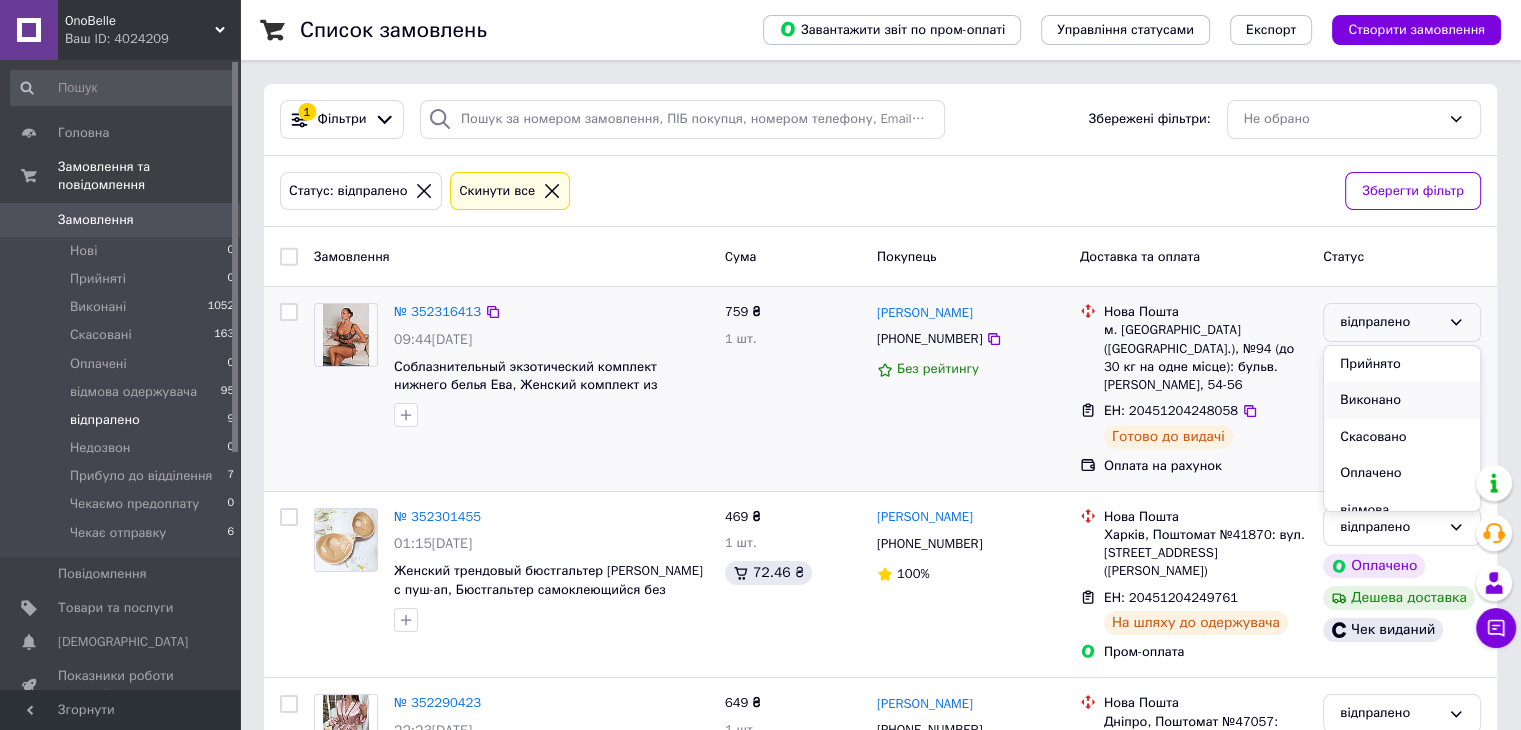 scroll, scrollTop: 200, scrollLeft: 0, axis: vertical 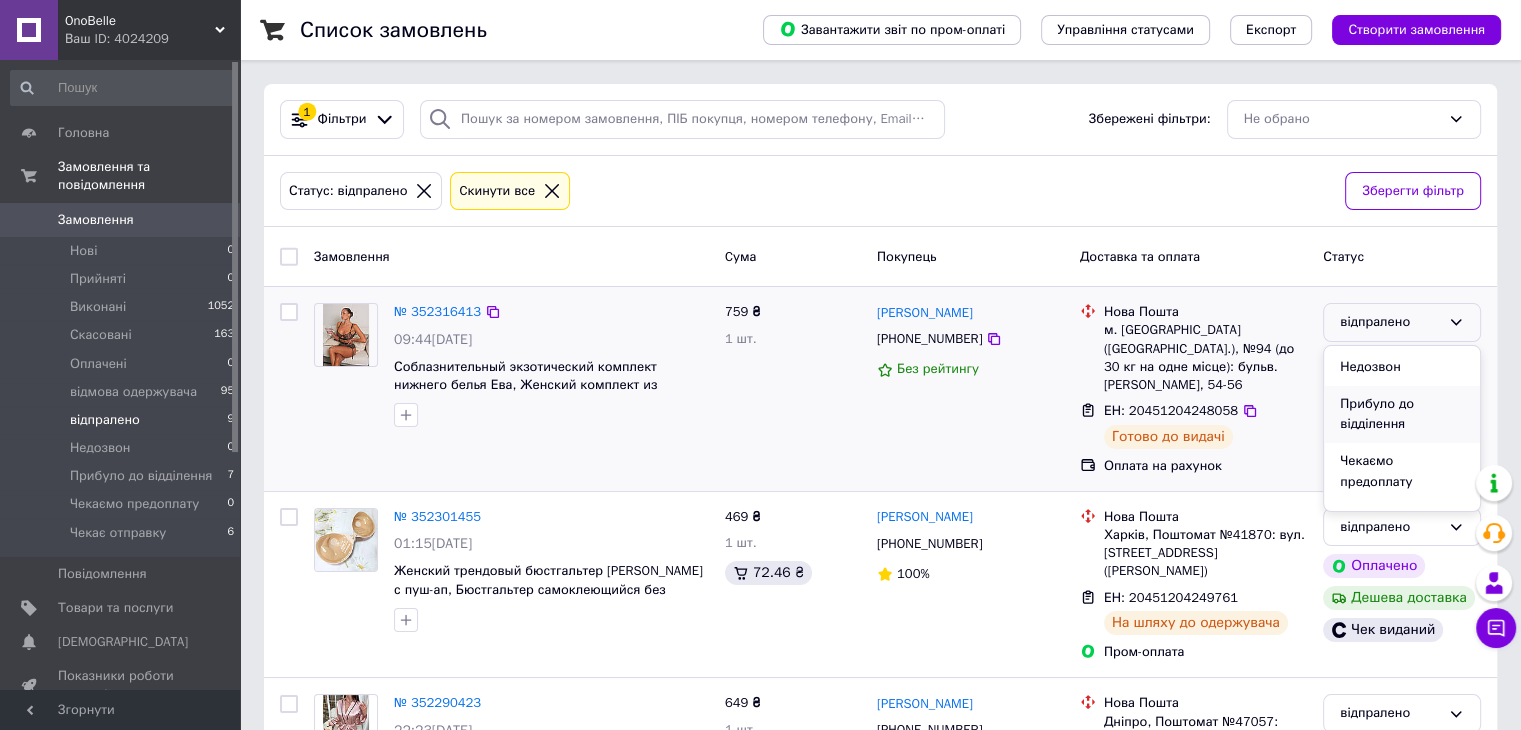 click on "Прибуло до відділення" at bounding box center [1402, 414] 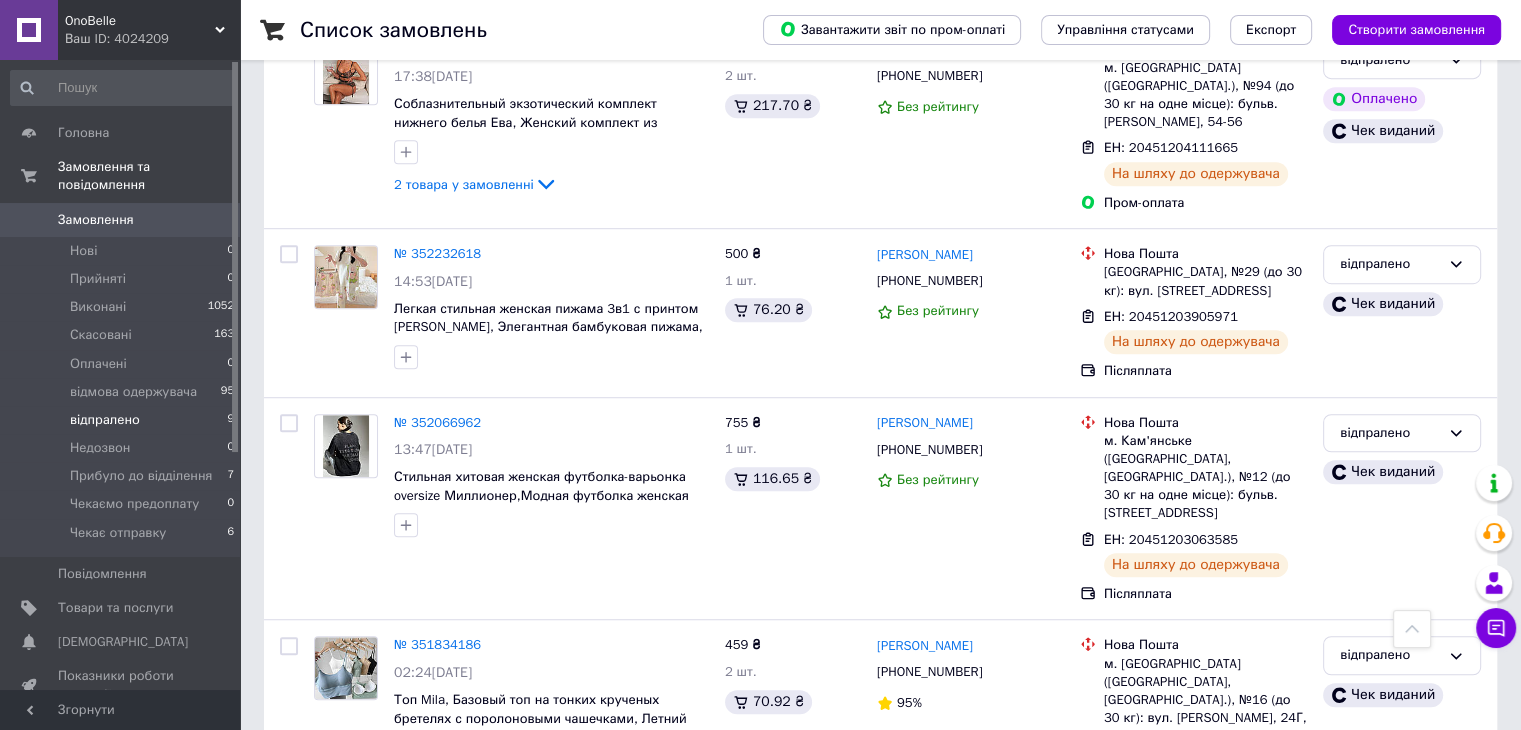 scroll, scrollTop: 1279, scrollLeft: 0, axis: vertical 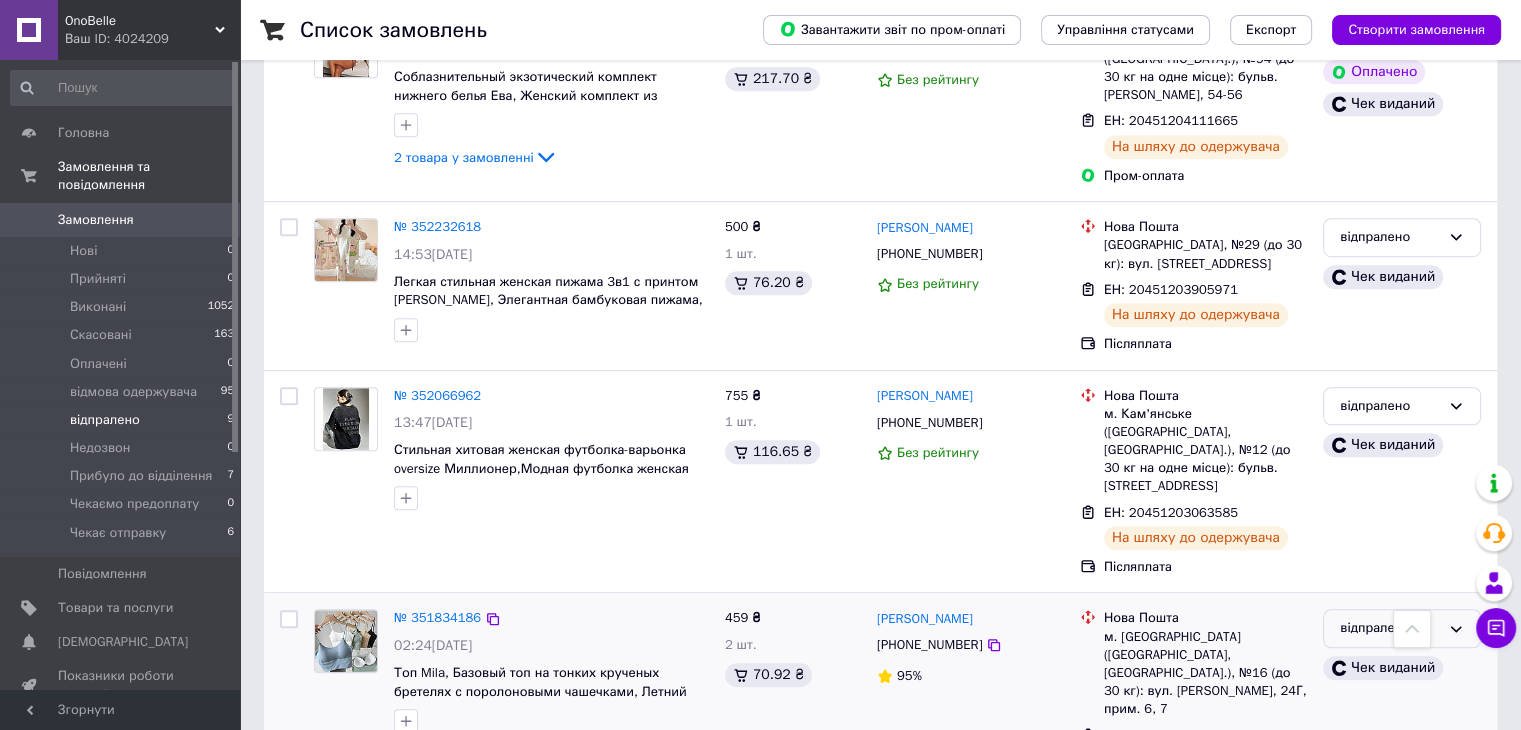 click on "відпралено" at bounding box center (1402, 628) 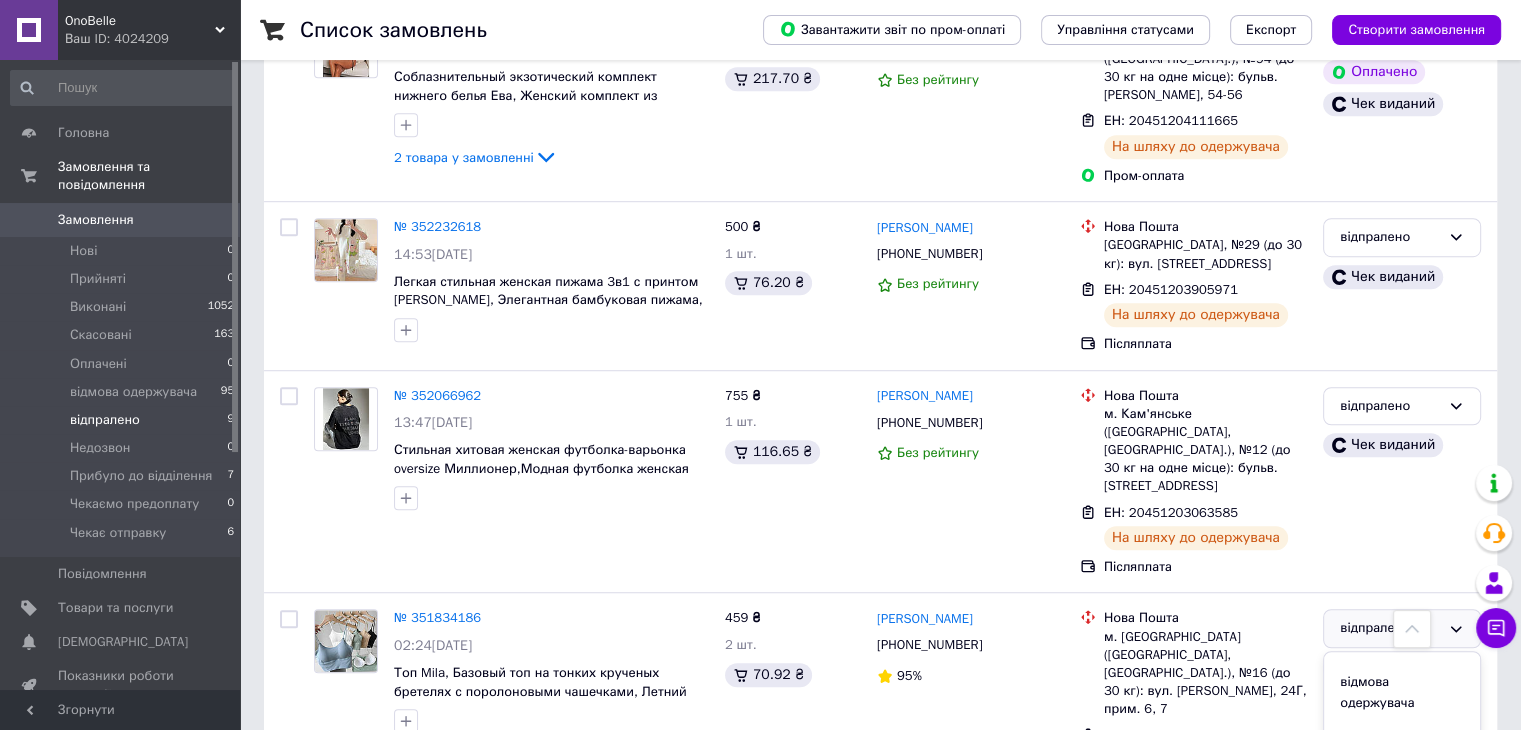 scroll, scrollTop: 200, scrollLeft: 0, axis: vertical 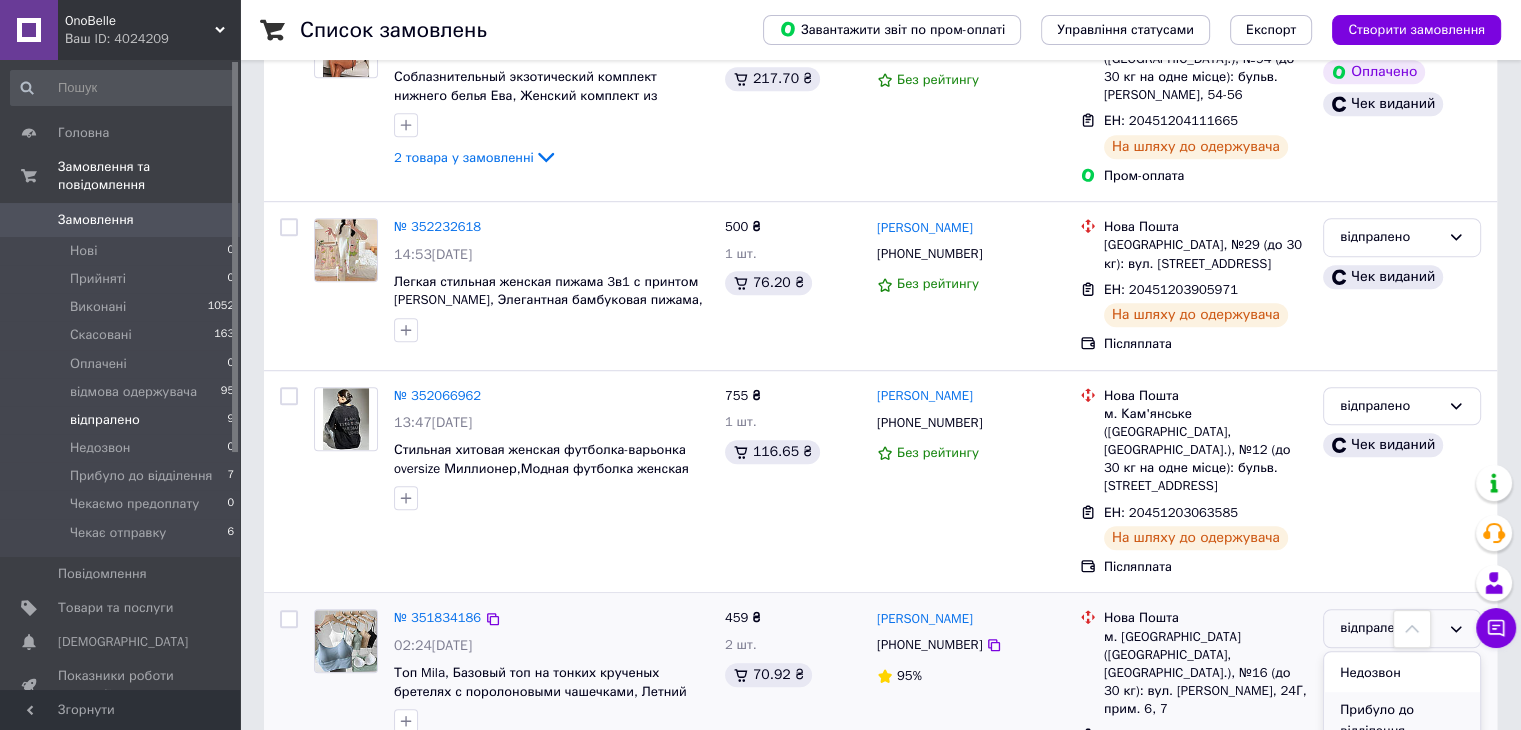click on "Прибуло до відділення" at bounding box center [1402, 720] 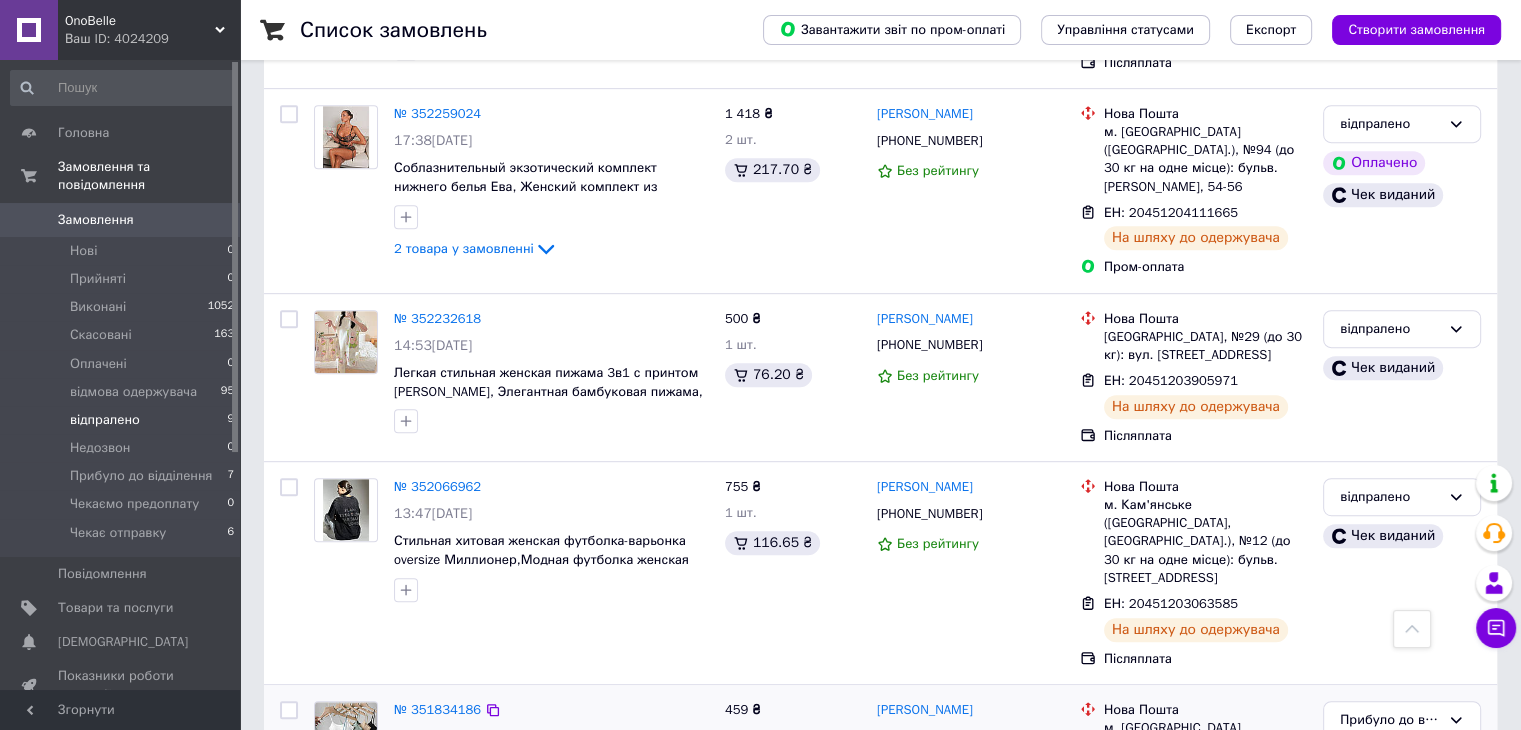 scroll, scrollTop: 1092, scrollLeft: 0, axis: vertical 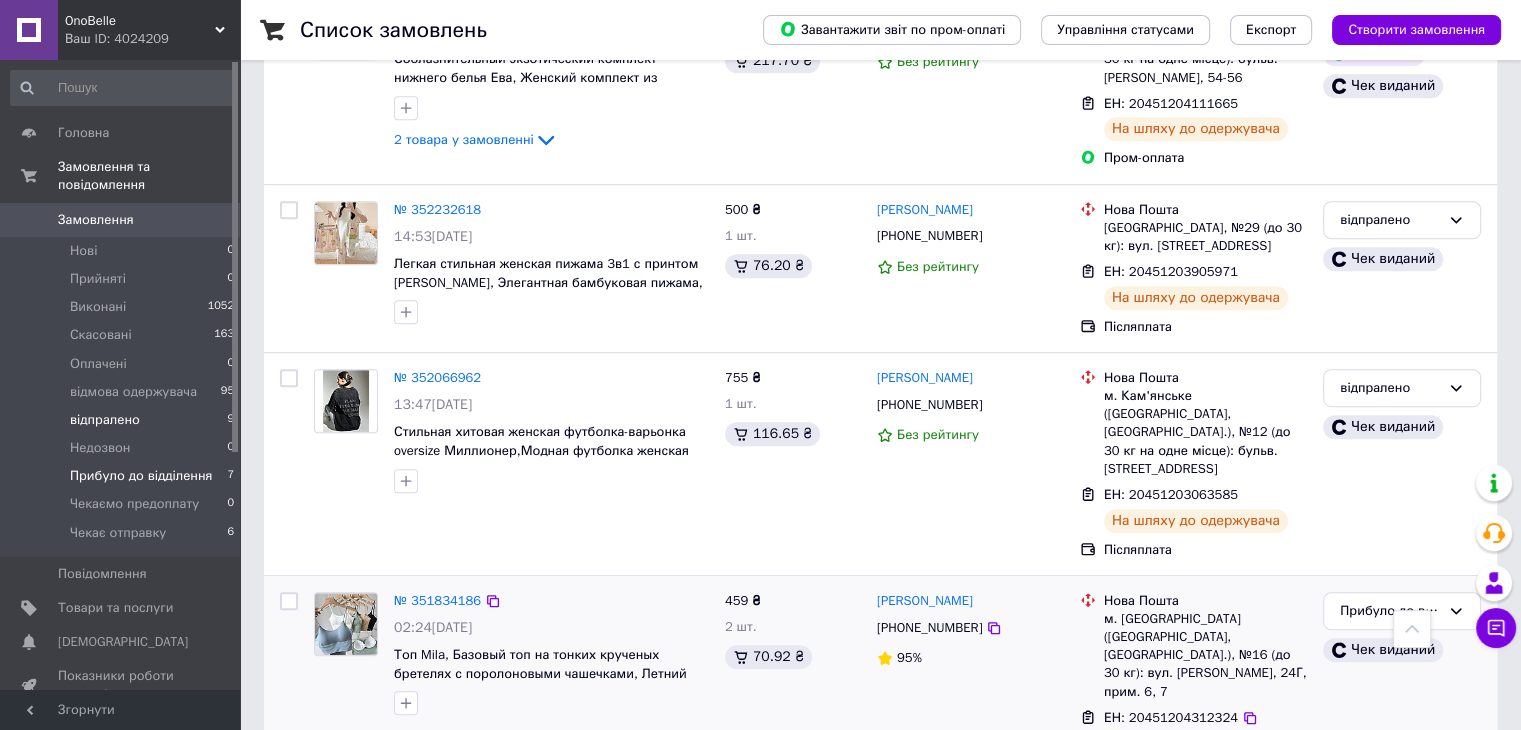 click on "Прибуло до відділення" at bounding box center (141, 476) 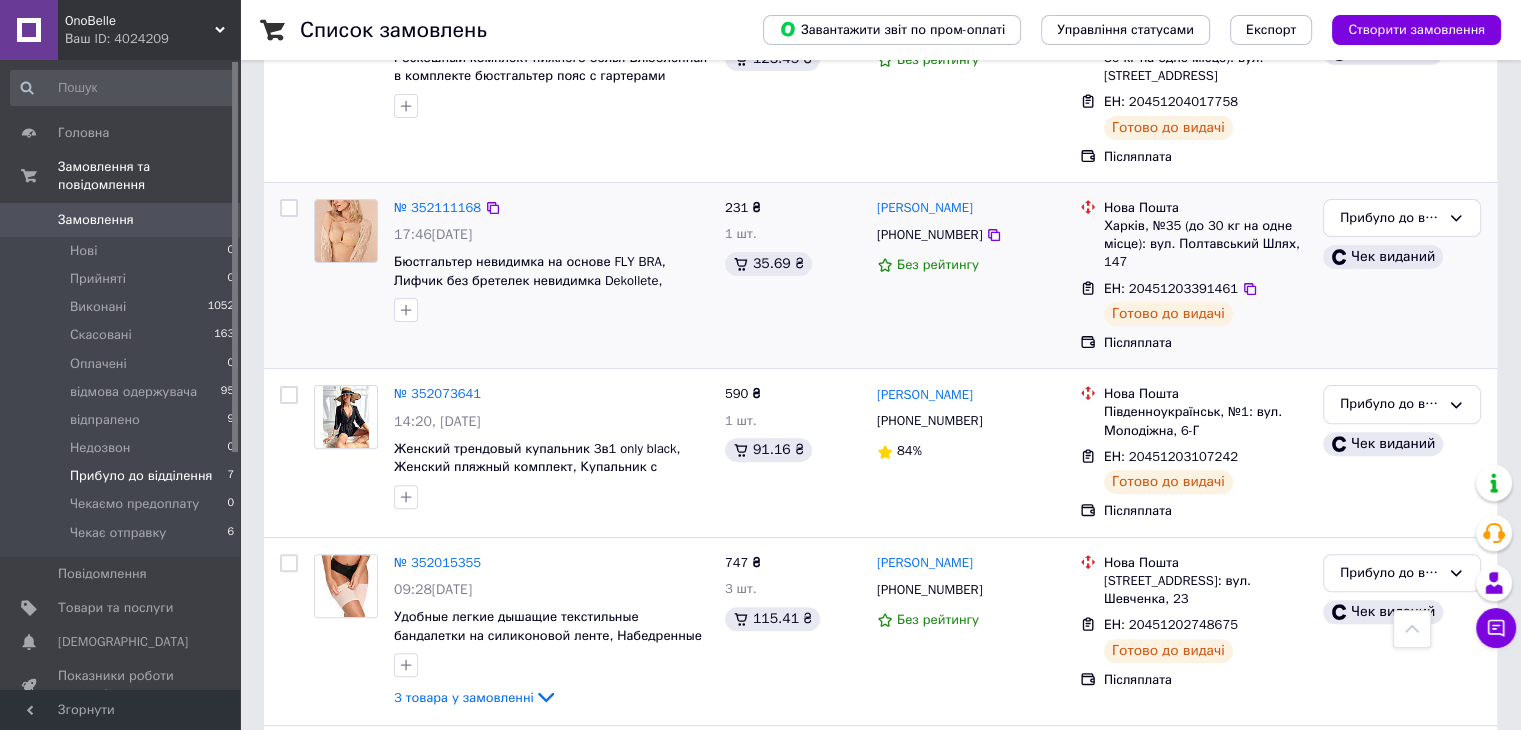 scroll, scrollTop: 888, scrollLeft: 0, axis: vertical 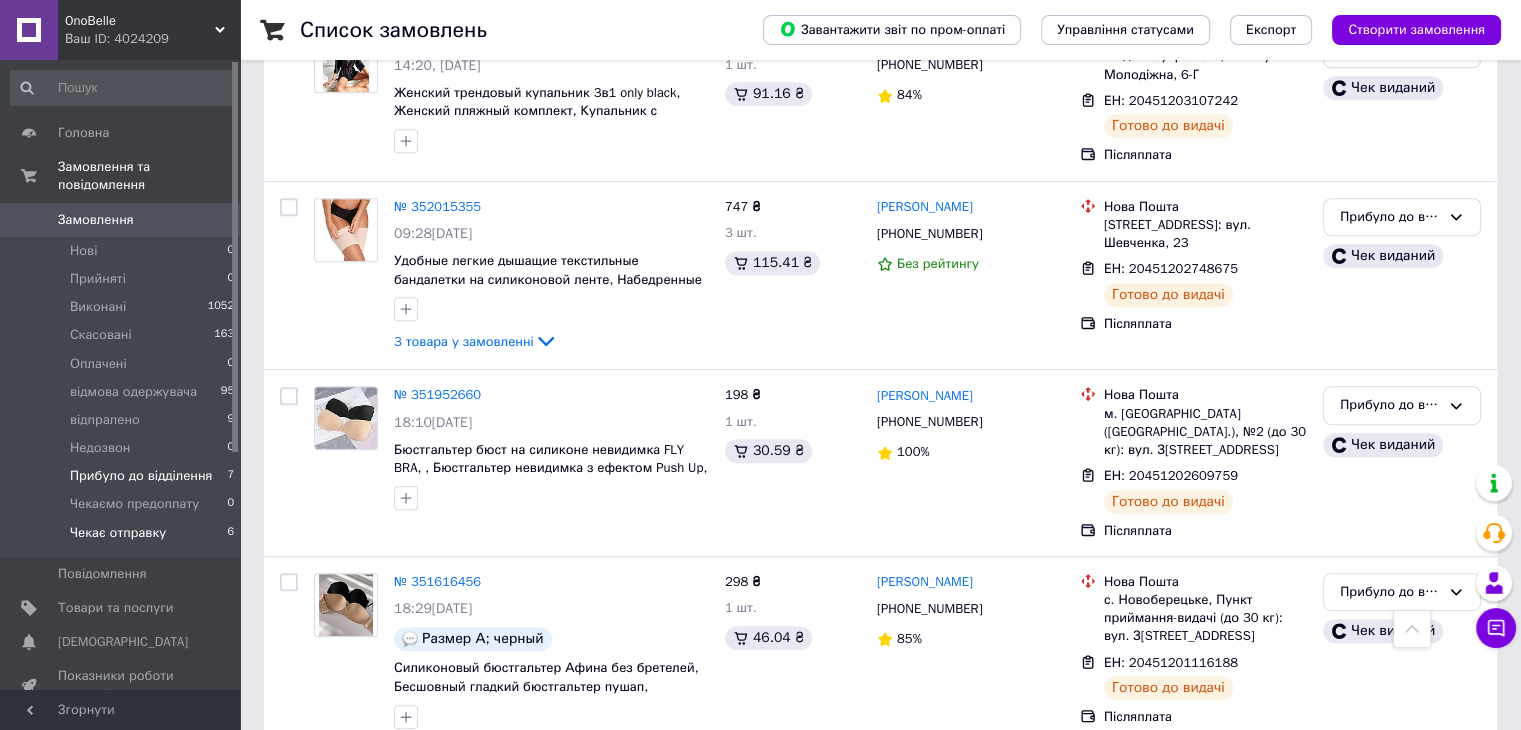 click on "Чекає отправку" at bounding box center [118, 533] 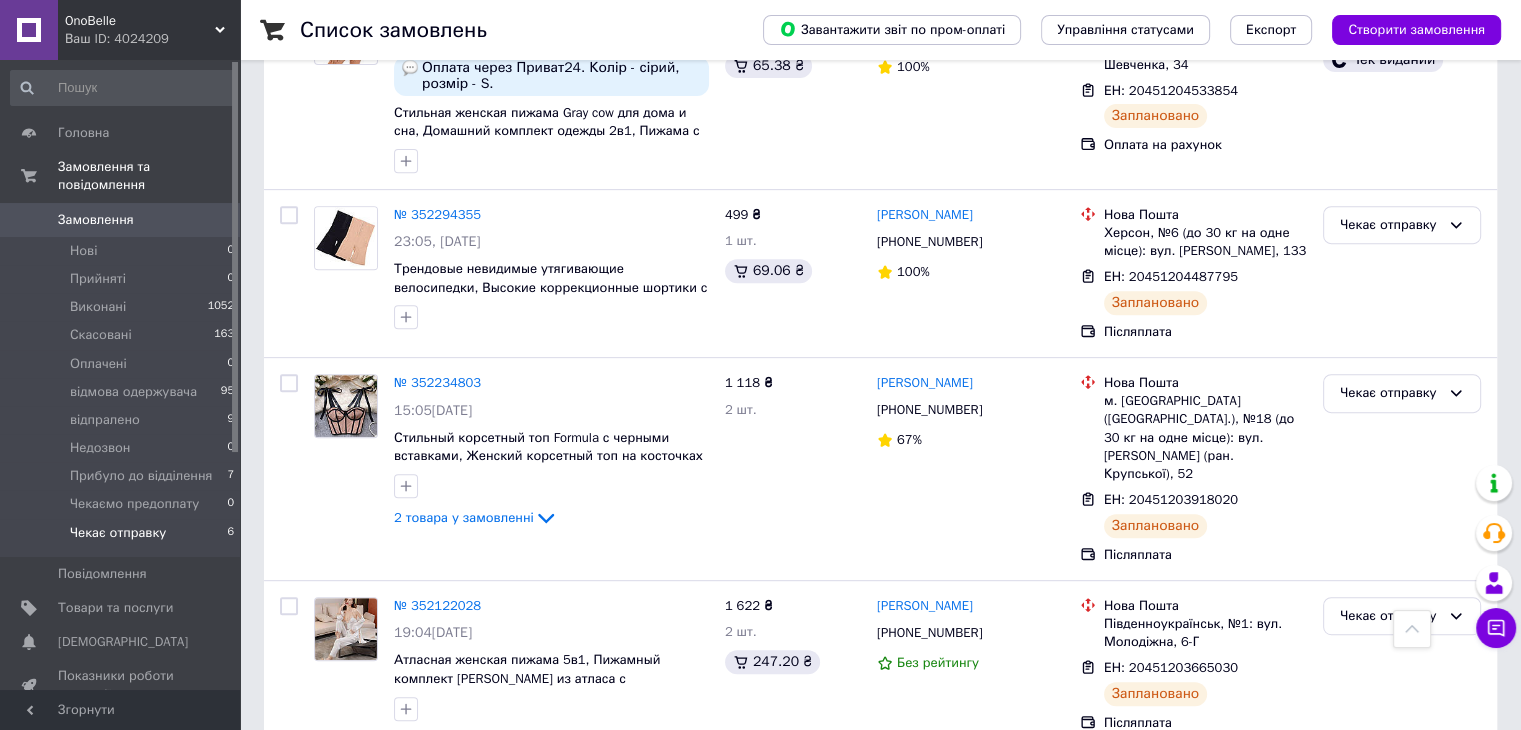 scroll, scrollTop: 806, scrollLeft: 0, axis: vertical 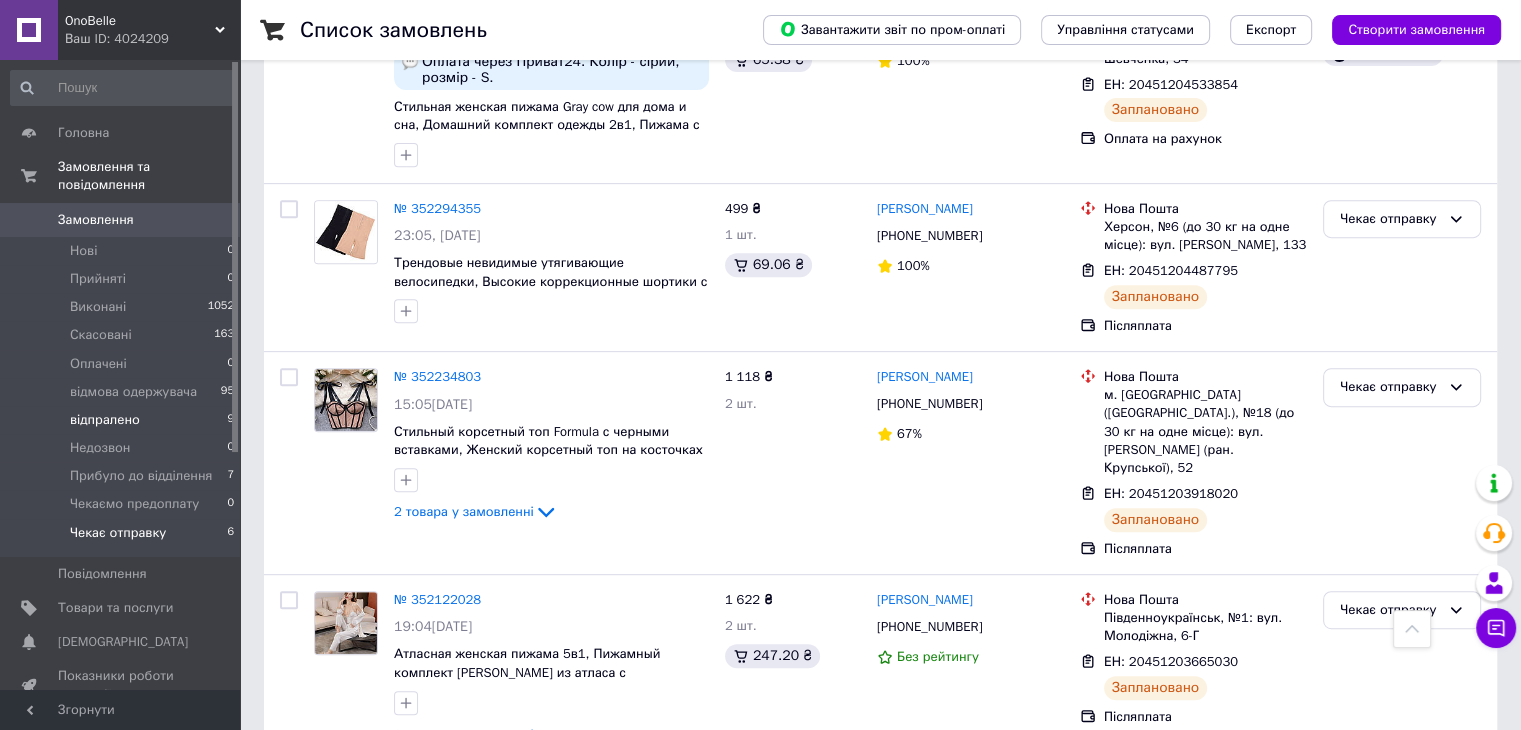 click on "відпралено" at bounding box center (105, 420) 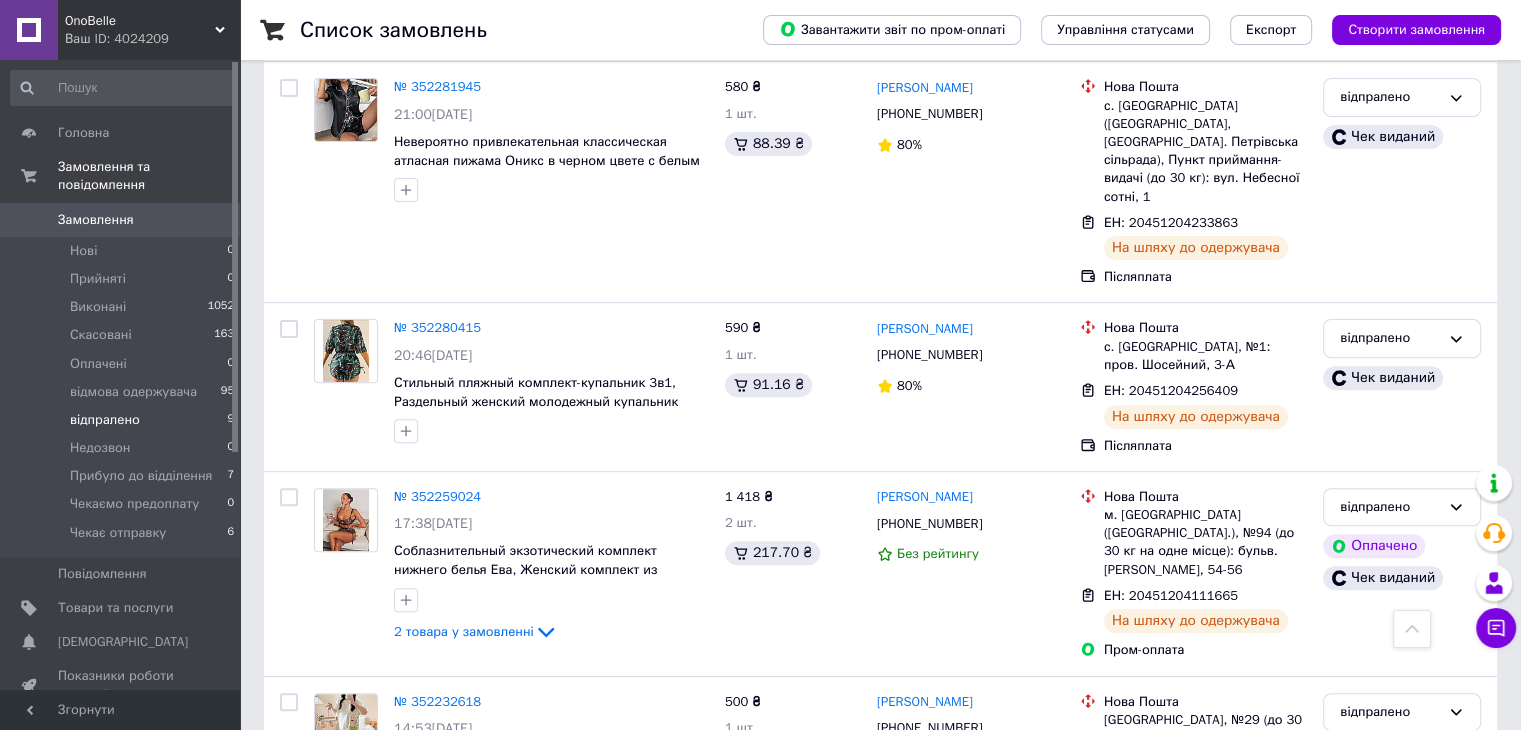 scroll, scrollTop: 700, scrollLeft: 0, axis: vertical 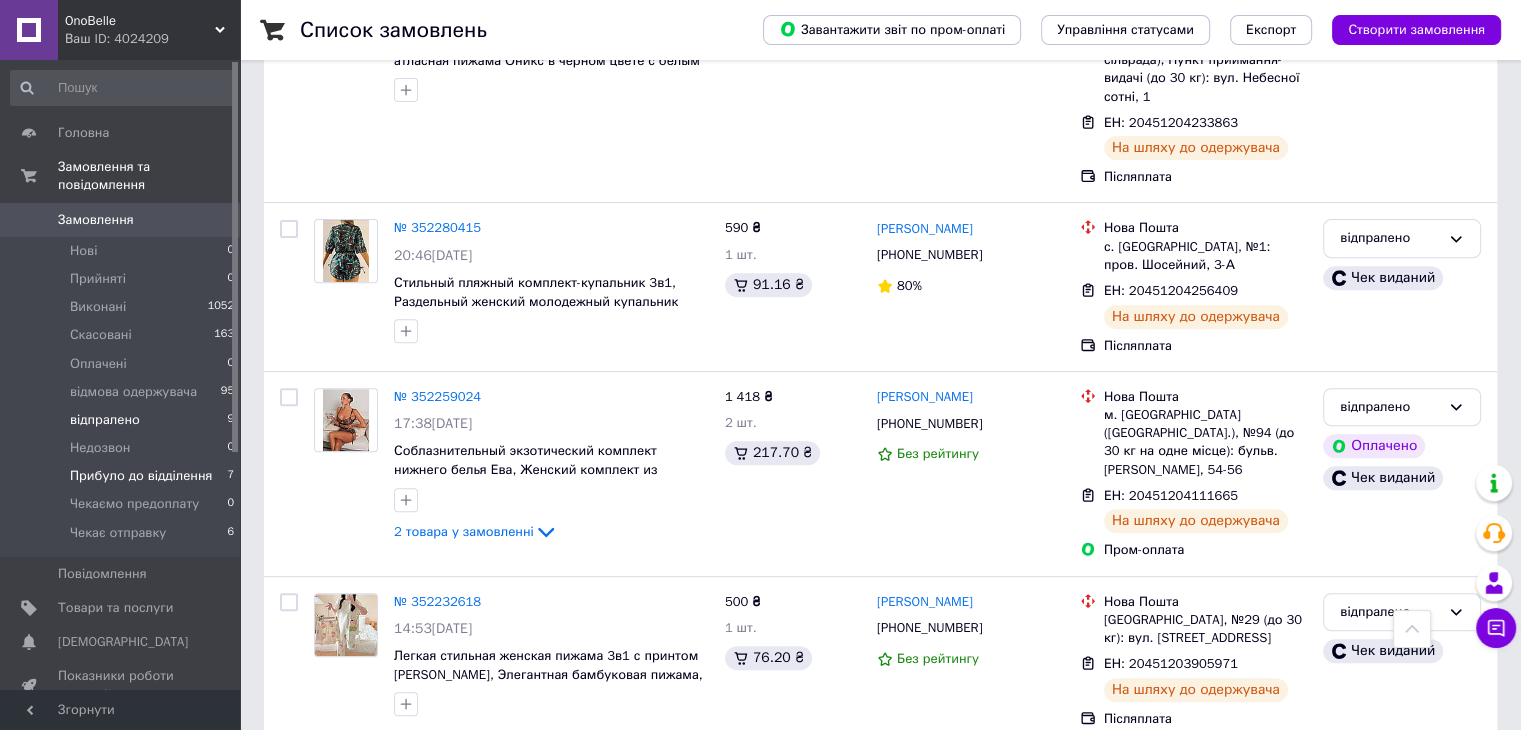 click on "Прибуло до відділення" at bounding box center [141, 476] 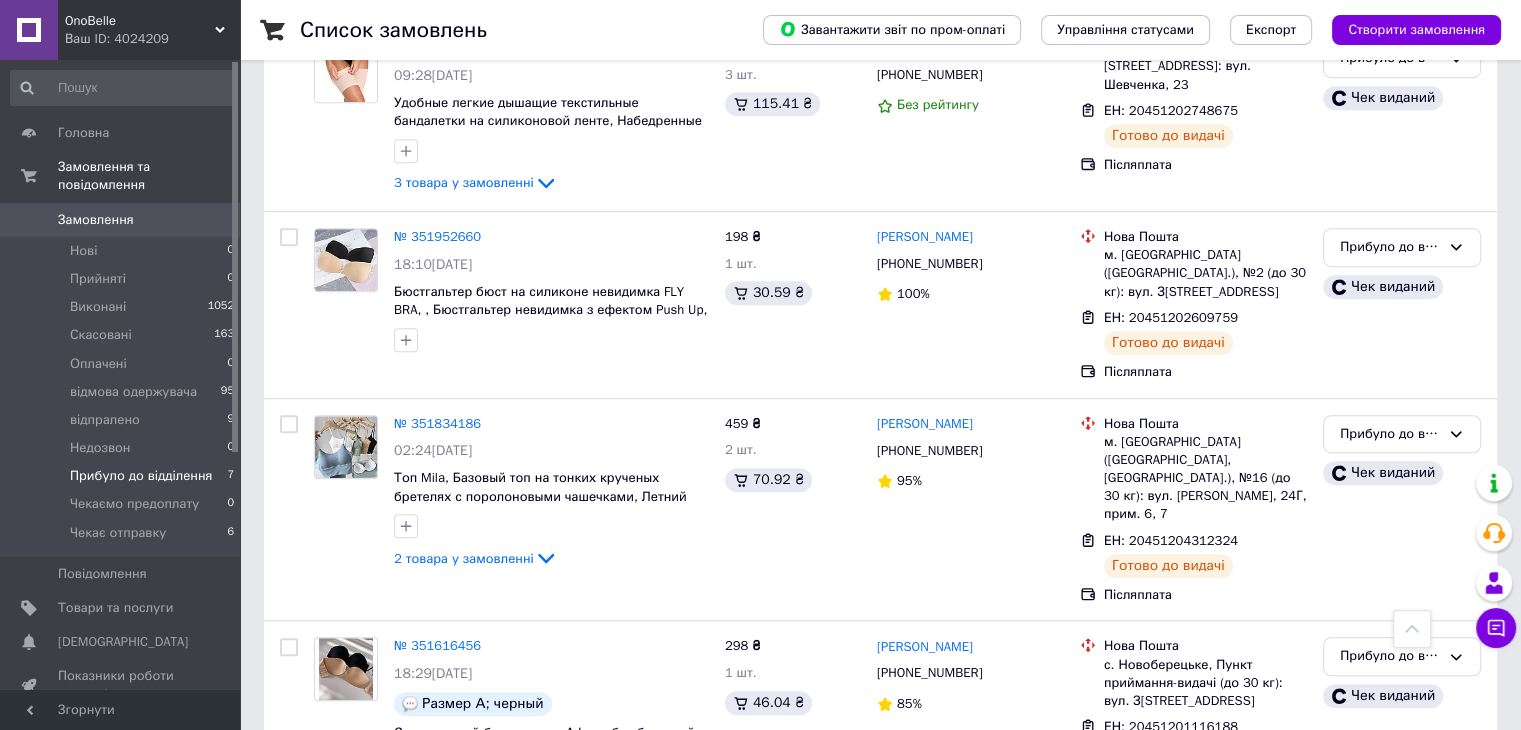 scroll, scrollTop: 1279, scrollLeft: 0, axis: vertical 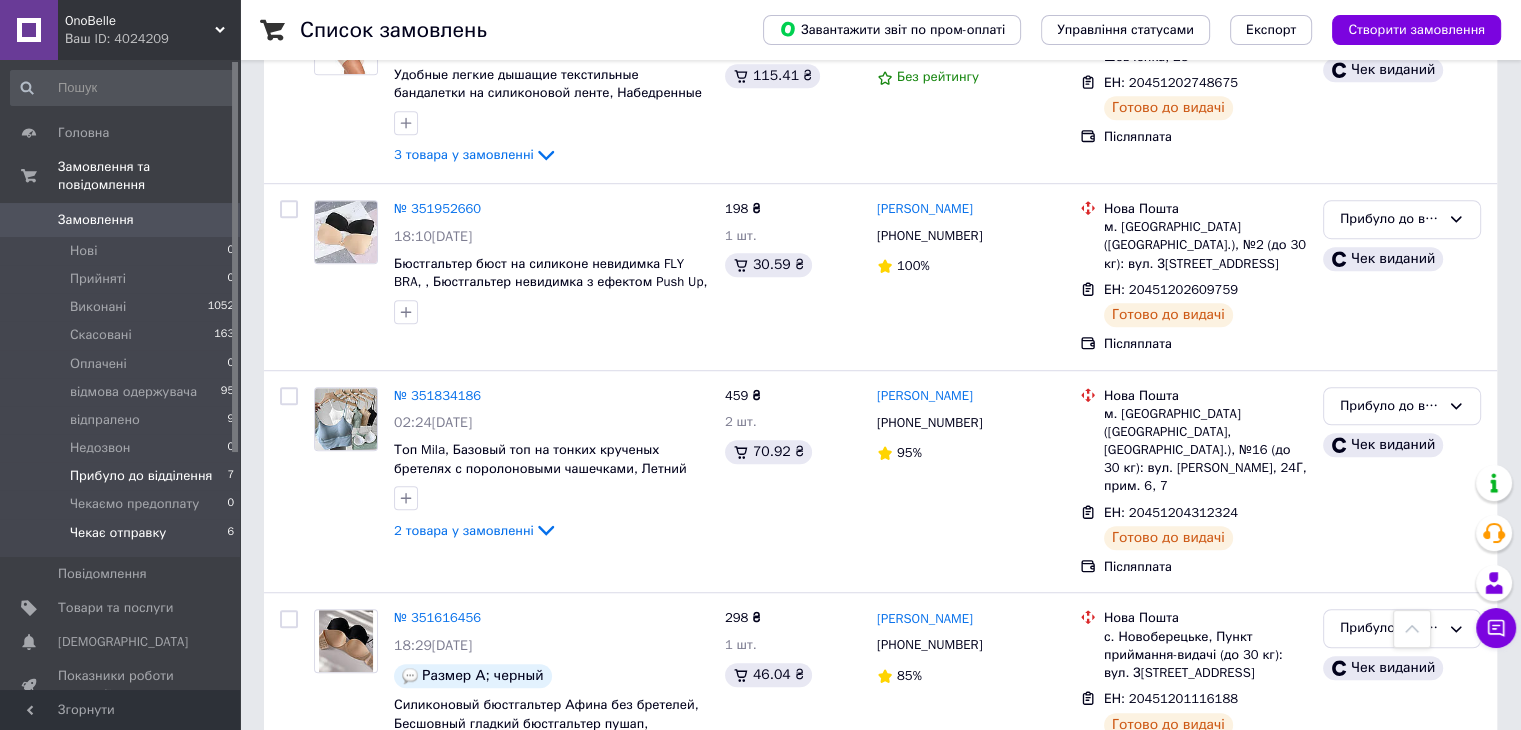 click on "Чекає отправку" at bounding box center (118, 533) 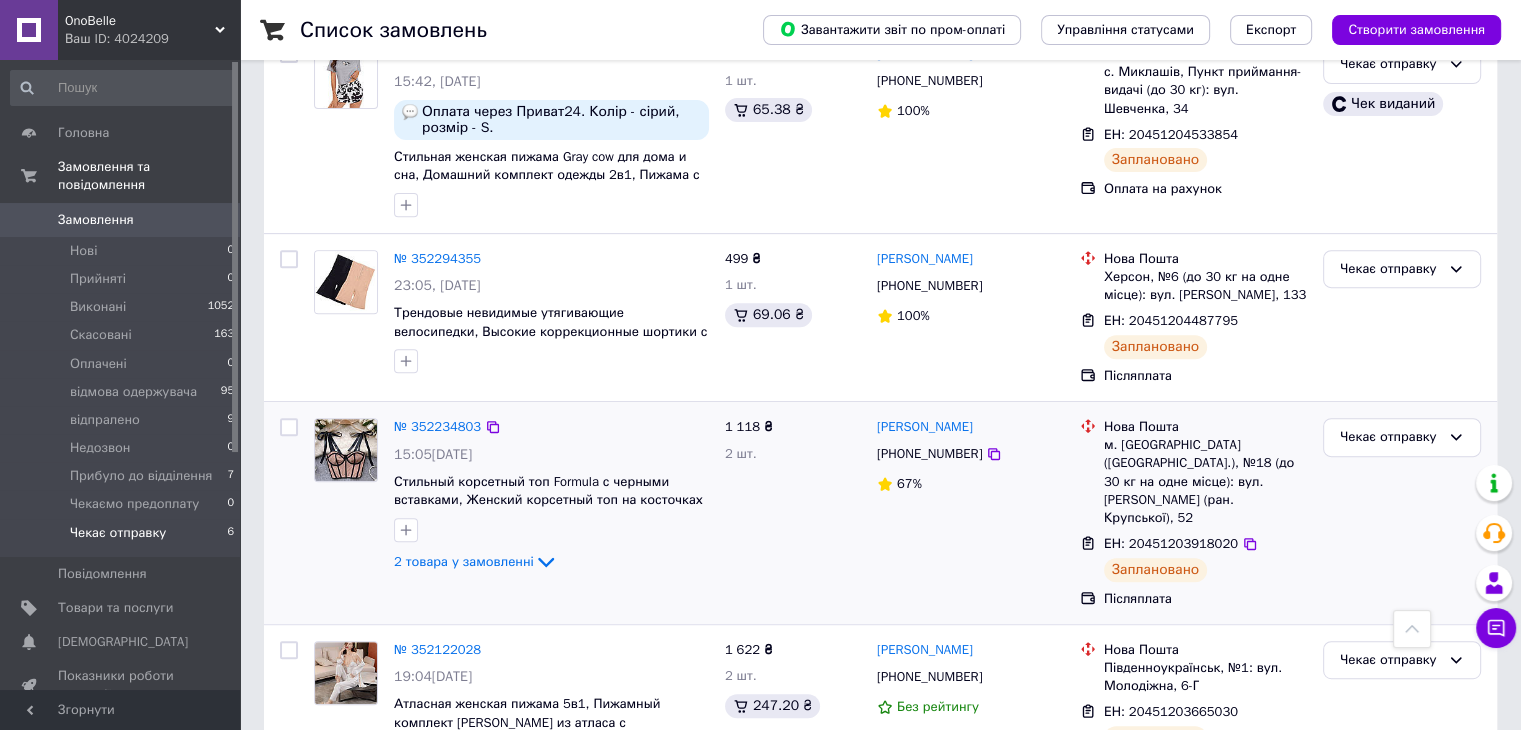 scroll, scrollTop: 806, scrollLeft: 0, axis: vertical 